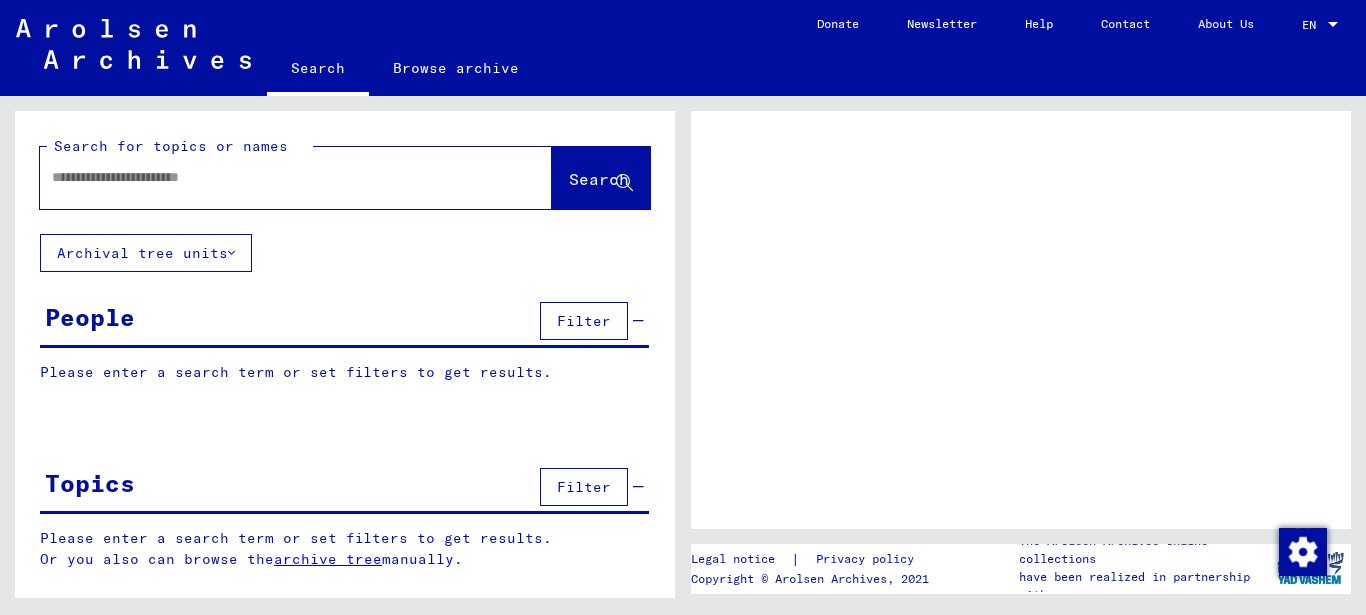 scroll, scrollTop: 0, scrollLeft: 0, axis: both 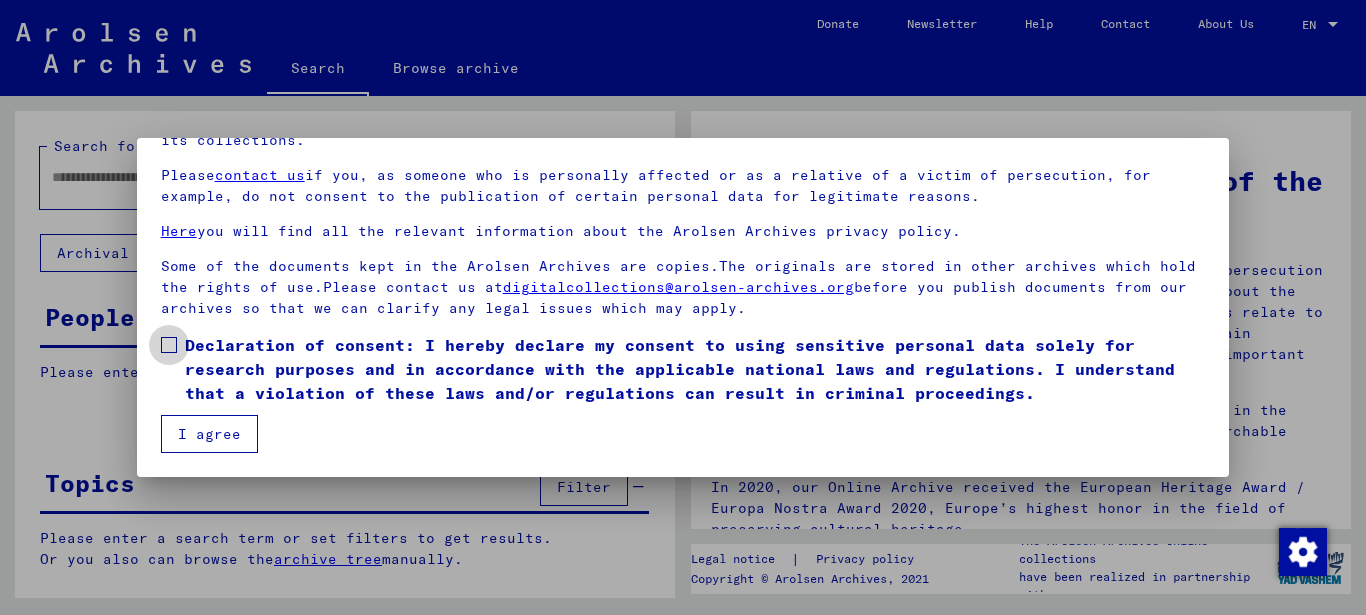 click at bounding box center (169, 345) 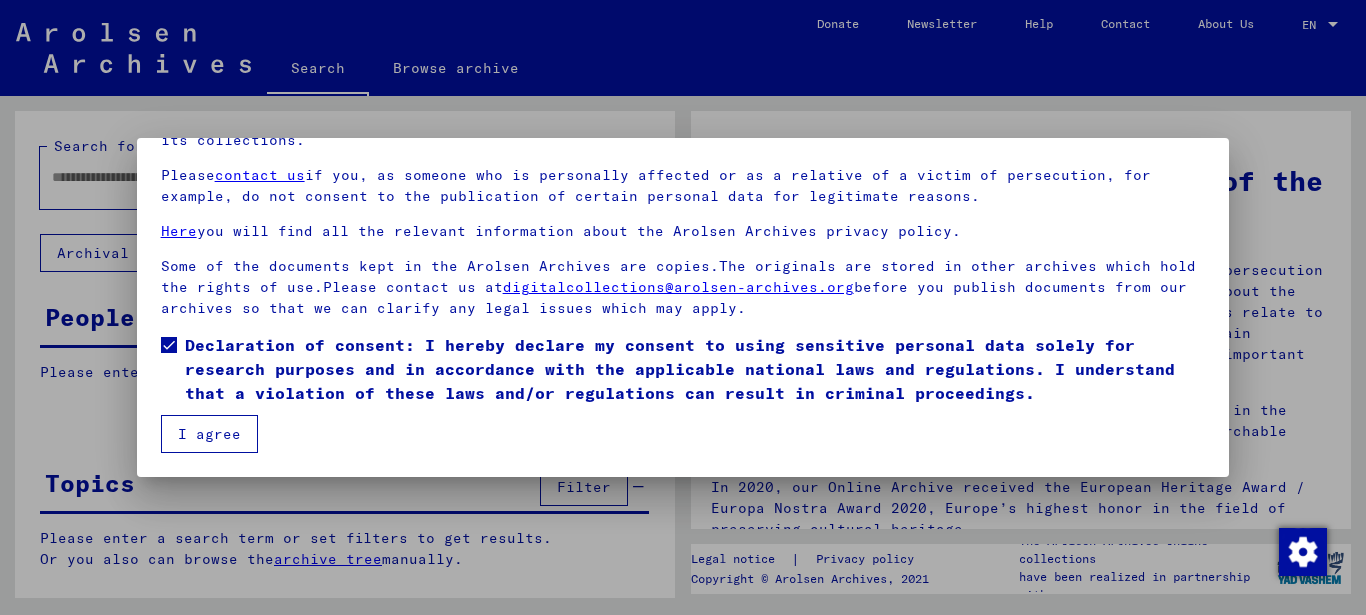 click on "I agree" at bounding box center [209, 434] 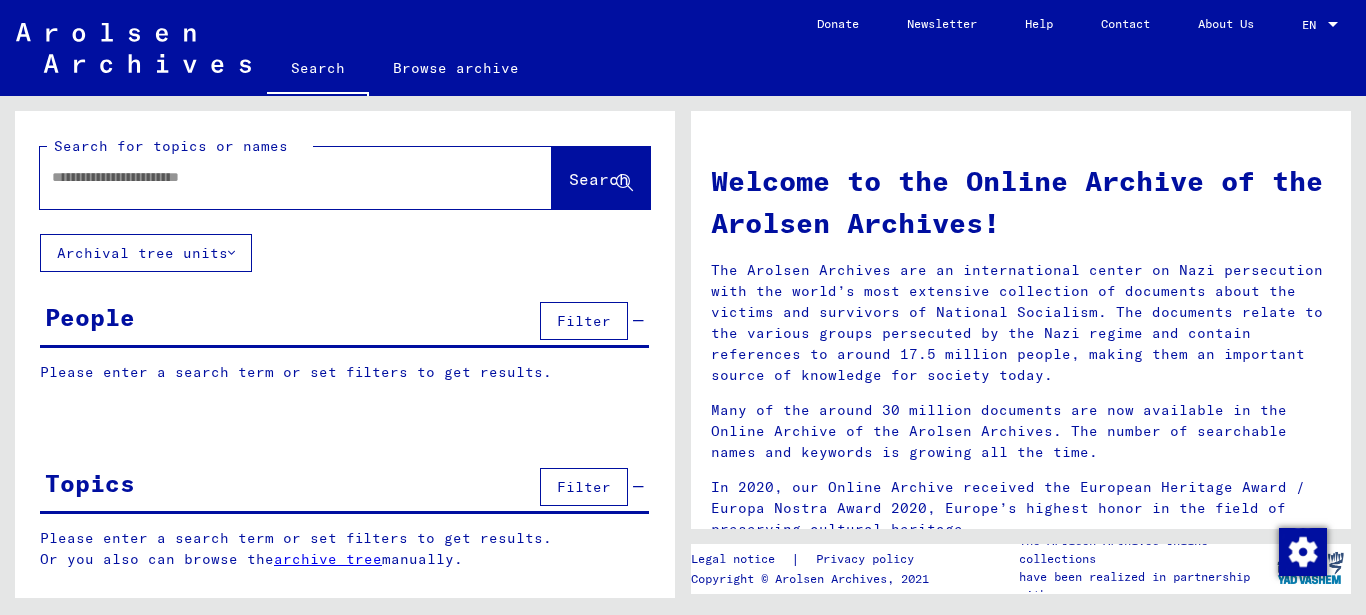 click at bounding box center [272, 177] 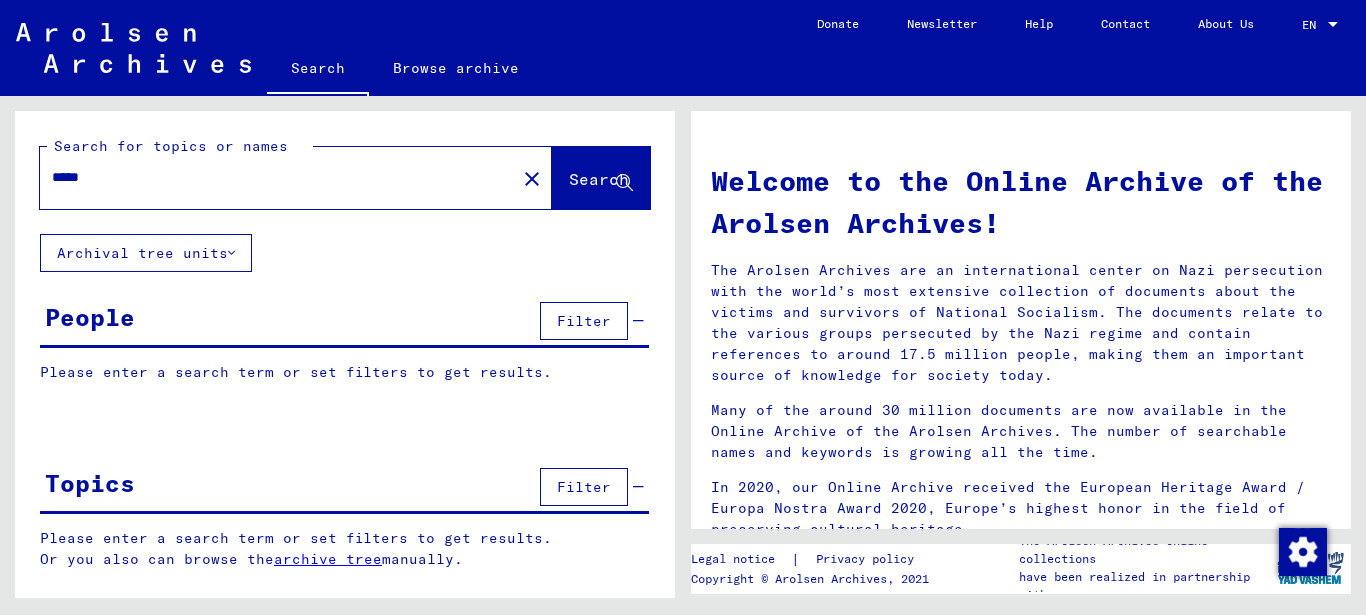 type on "*****" 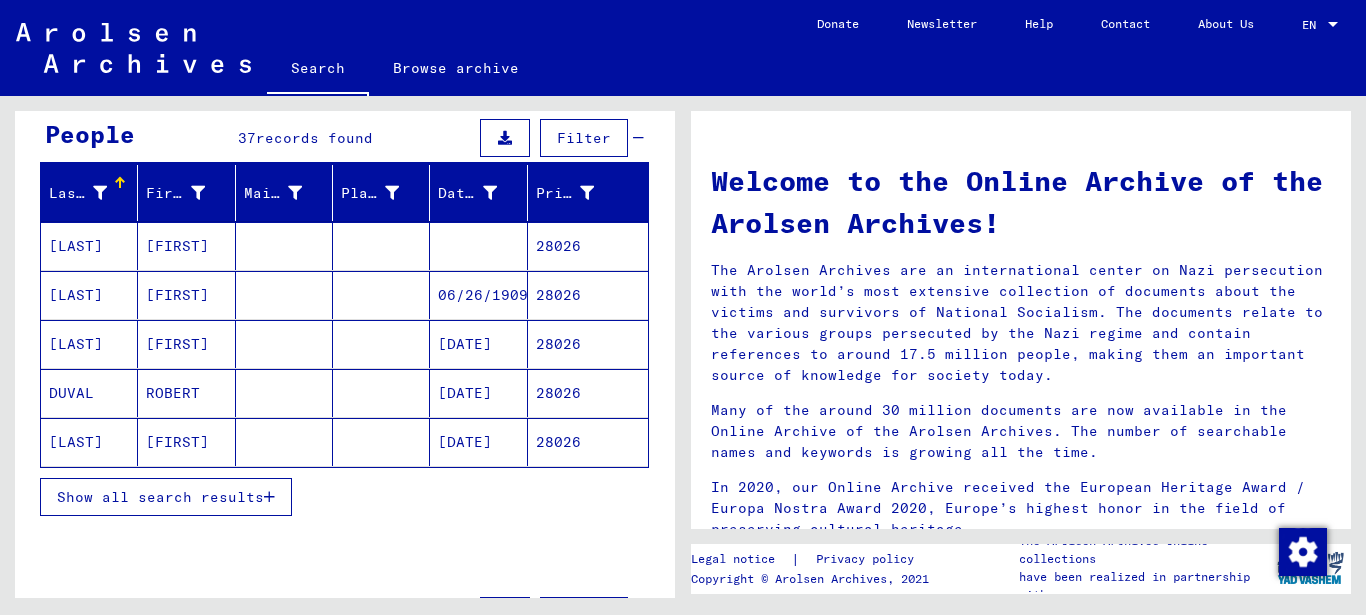 scroll, scrollTop: 216, scrollLeft: 0, axis: vertical 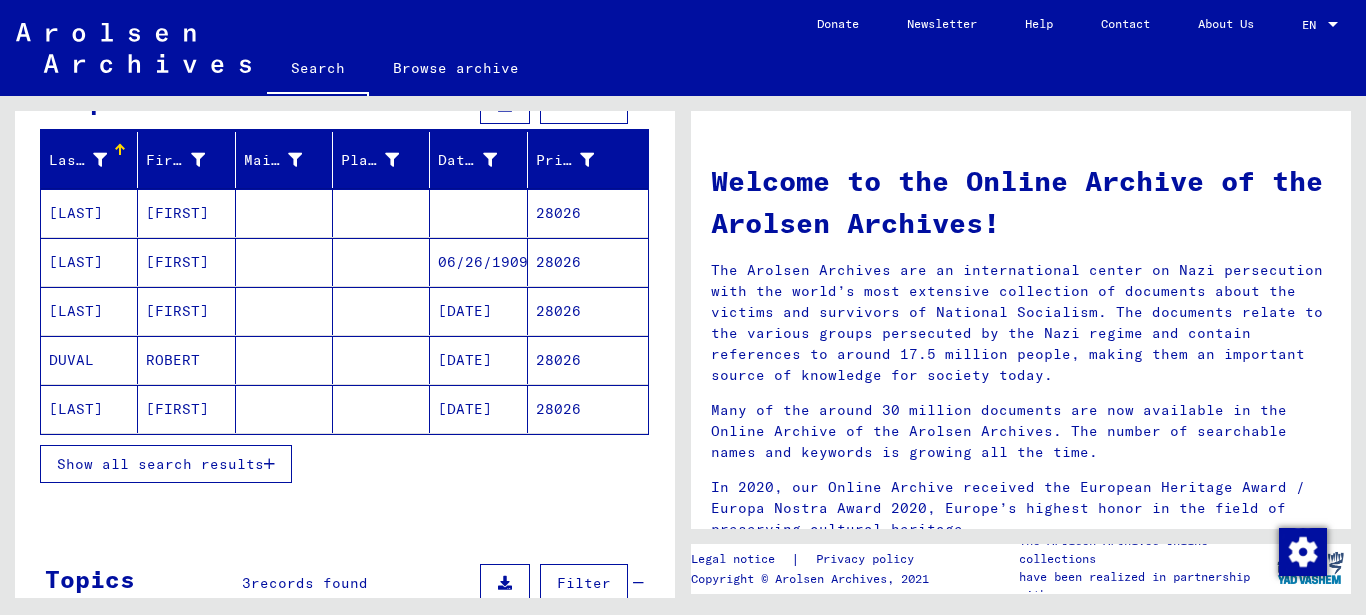 click on "Show all search results" at bounding box center (160, 464) 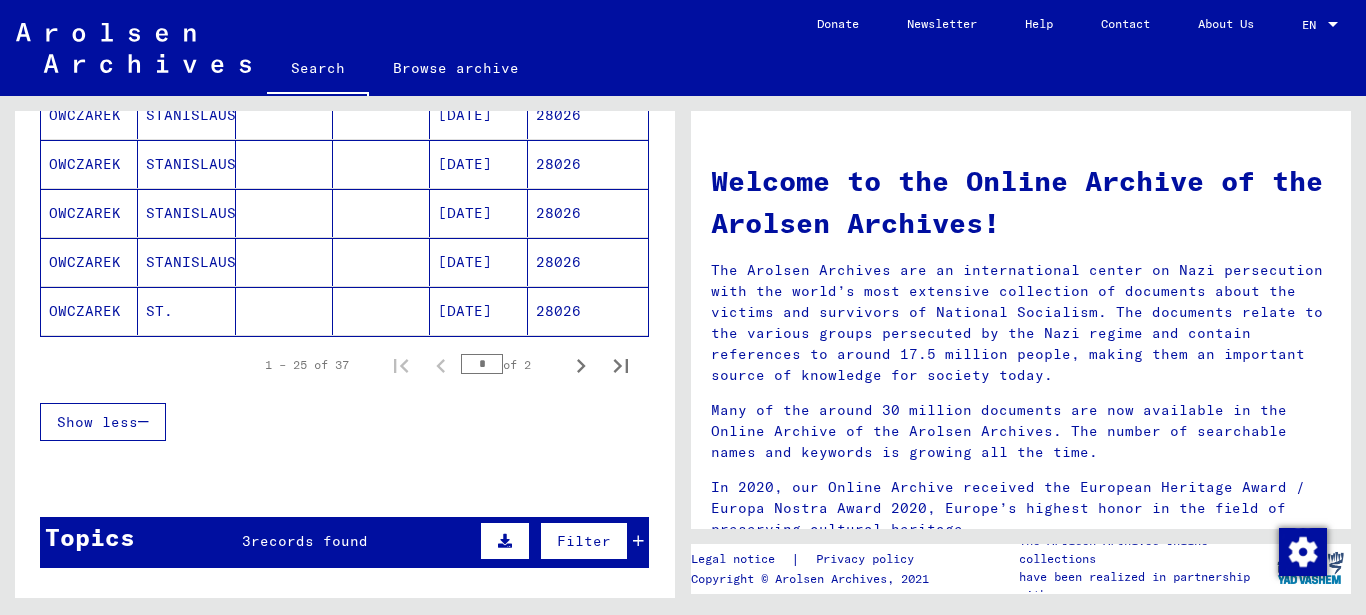 scroll, scrollTop: 1404, scrollLeft: 0, axis: vertical 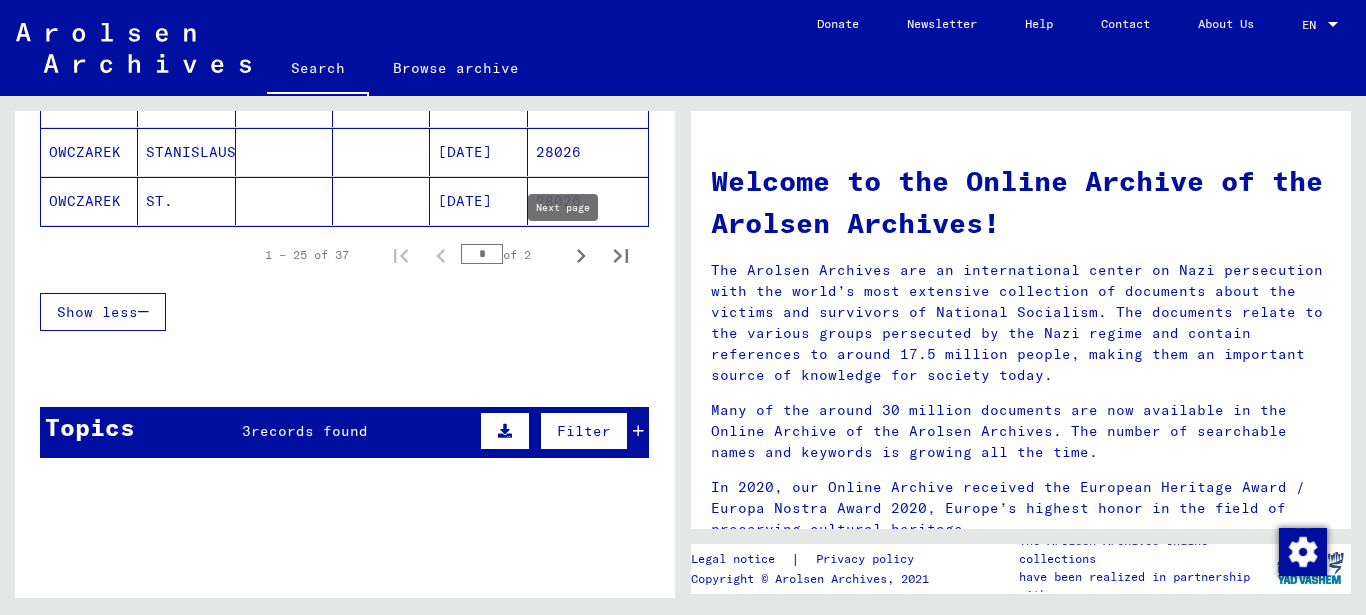 click 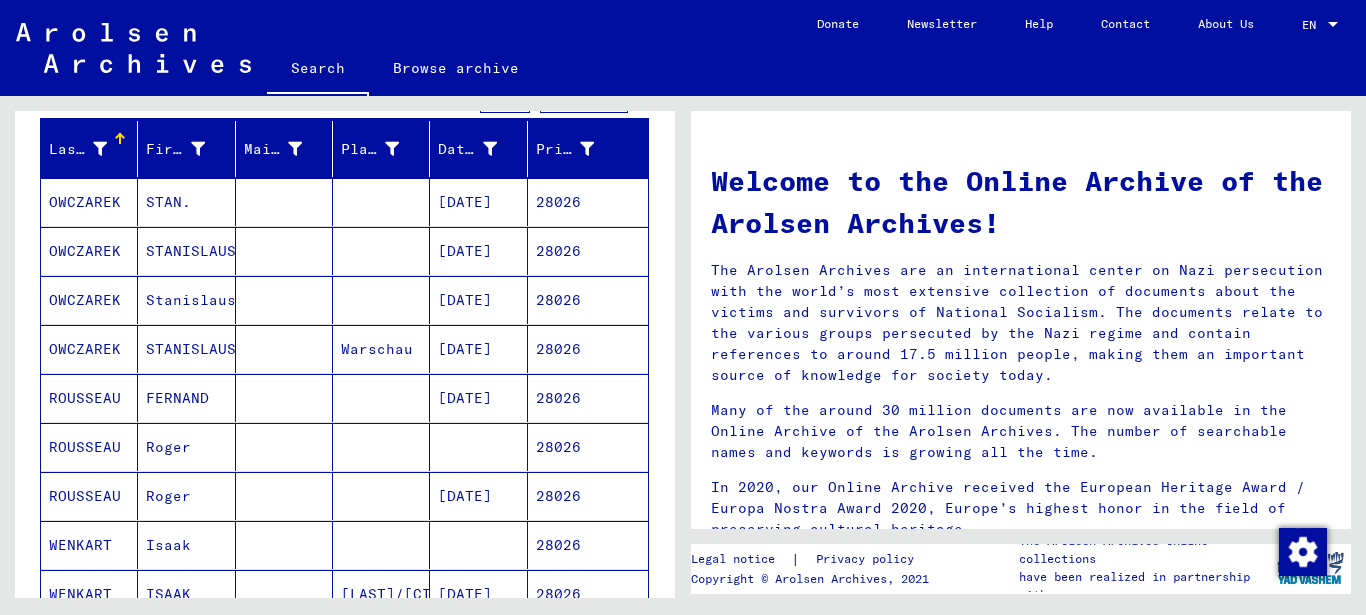 scroll, scrollTop: 0, scrollLeft: 0, axis: both 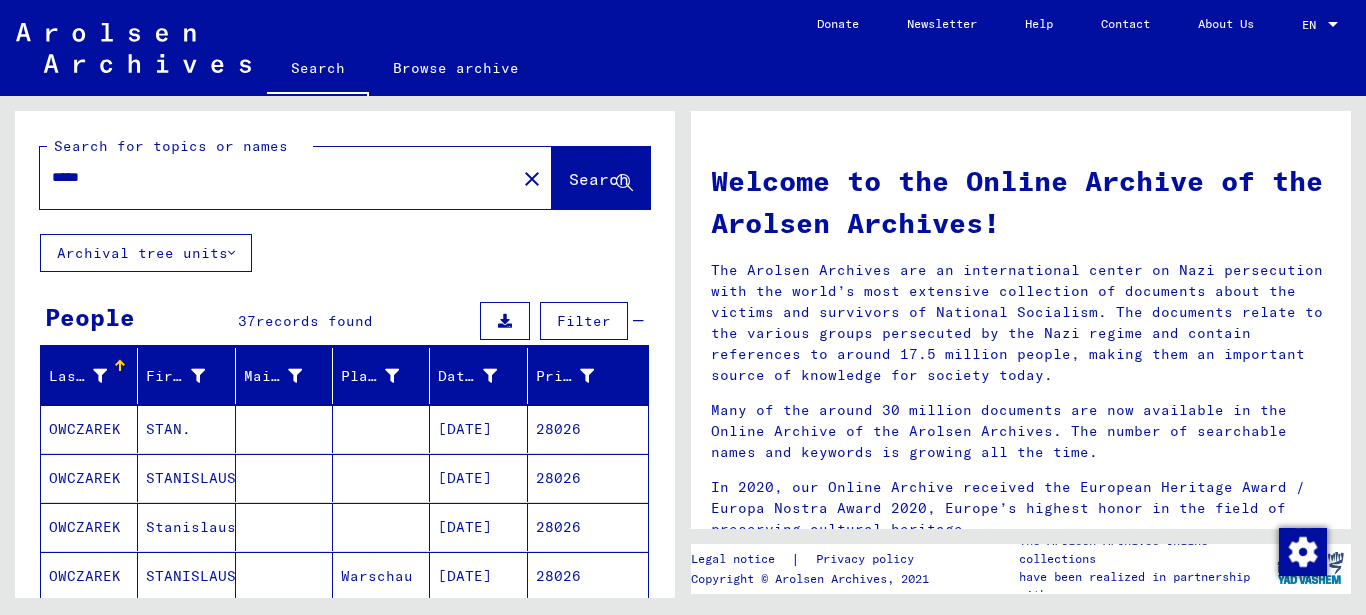 click on "*****" at bounding box center (272, 177) 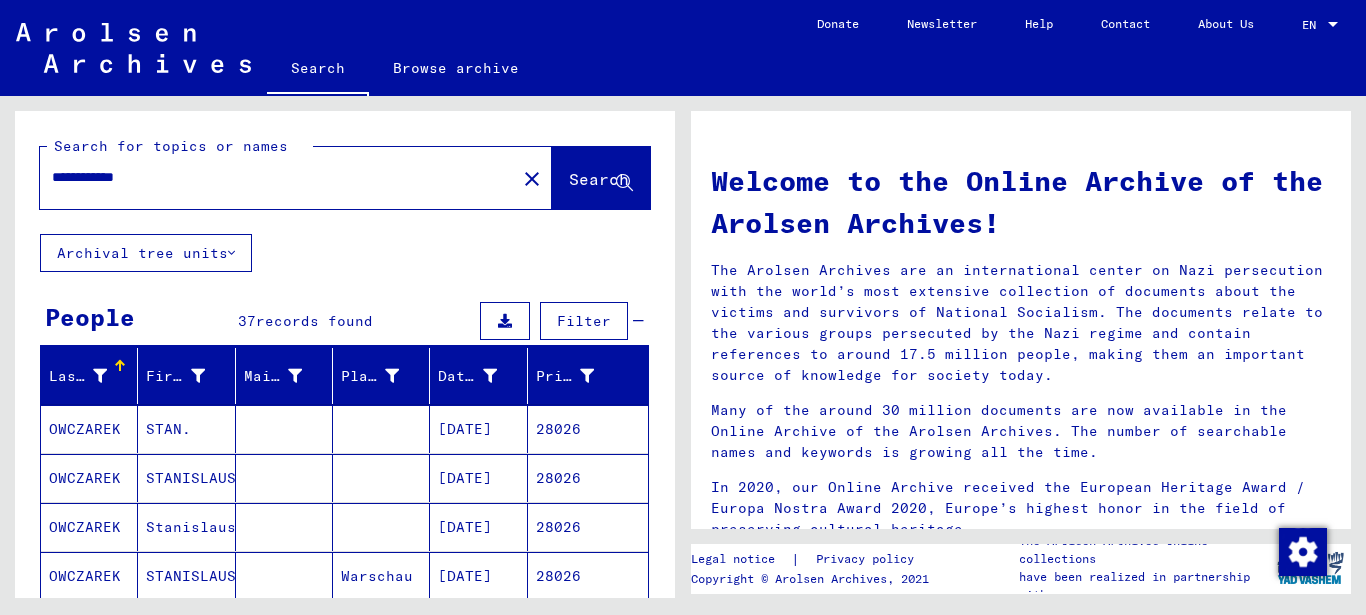 type on "**********" 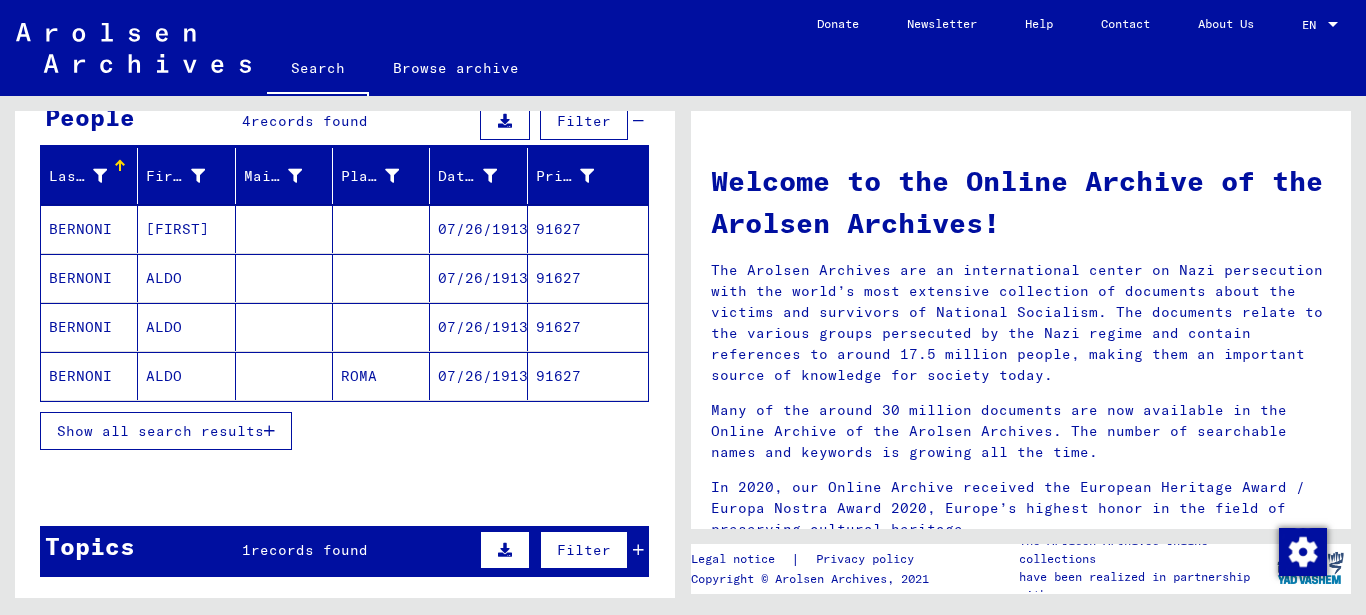 scroll, scrollTop: 216, scrollLeft: 0, axis: vertical 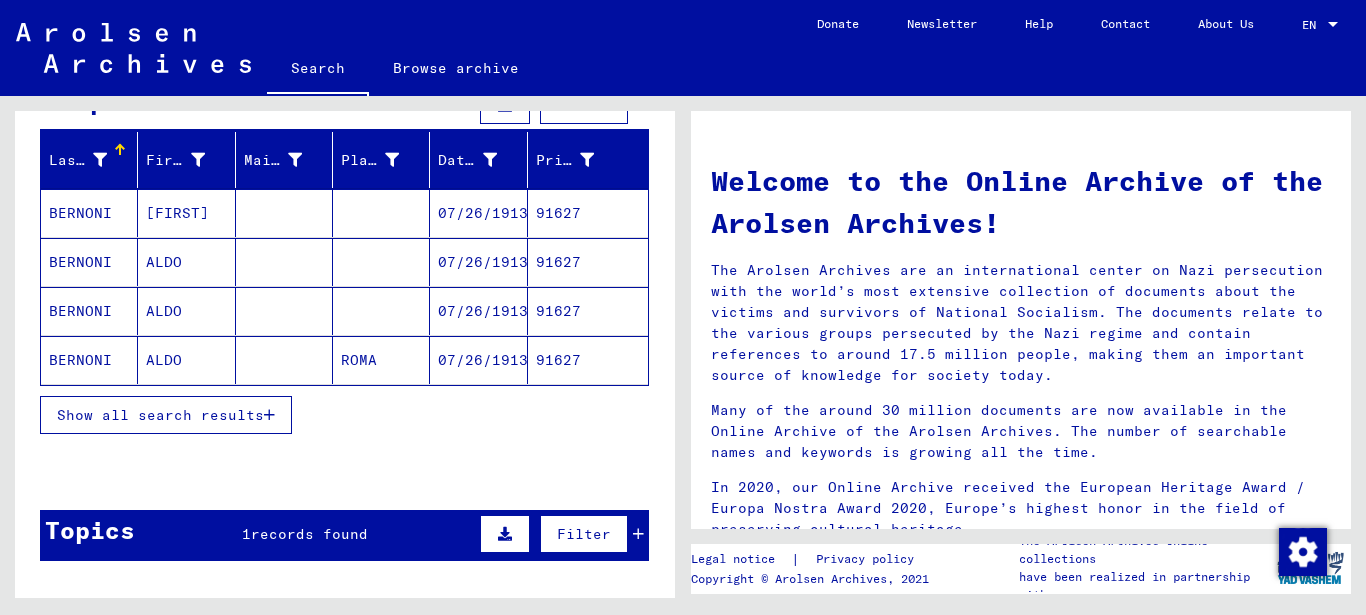 click on "Show all search results" at bounding box center (160, 415) 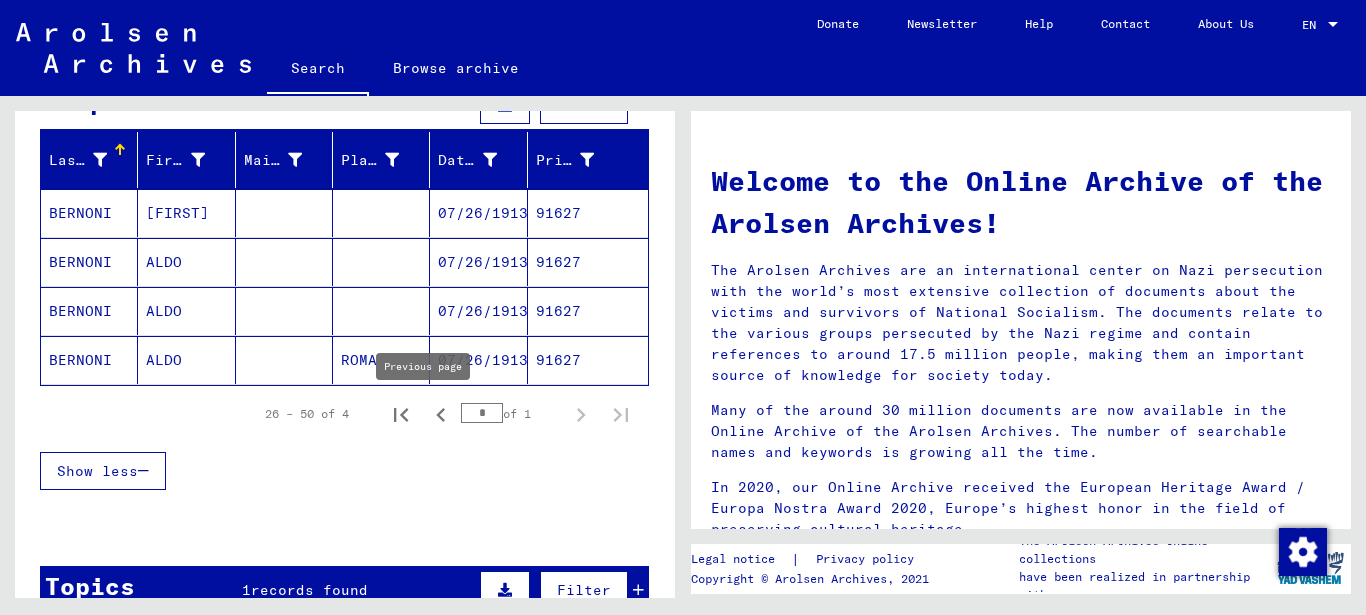 click 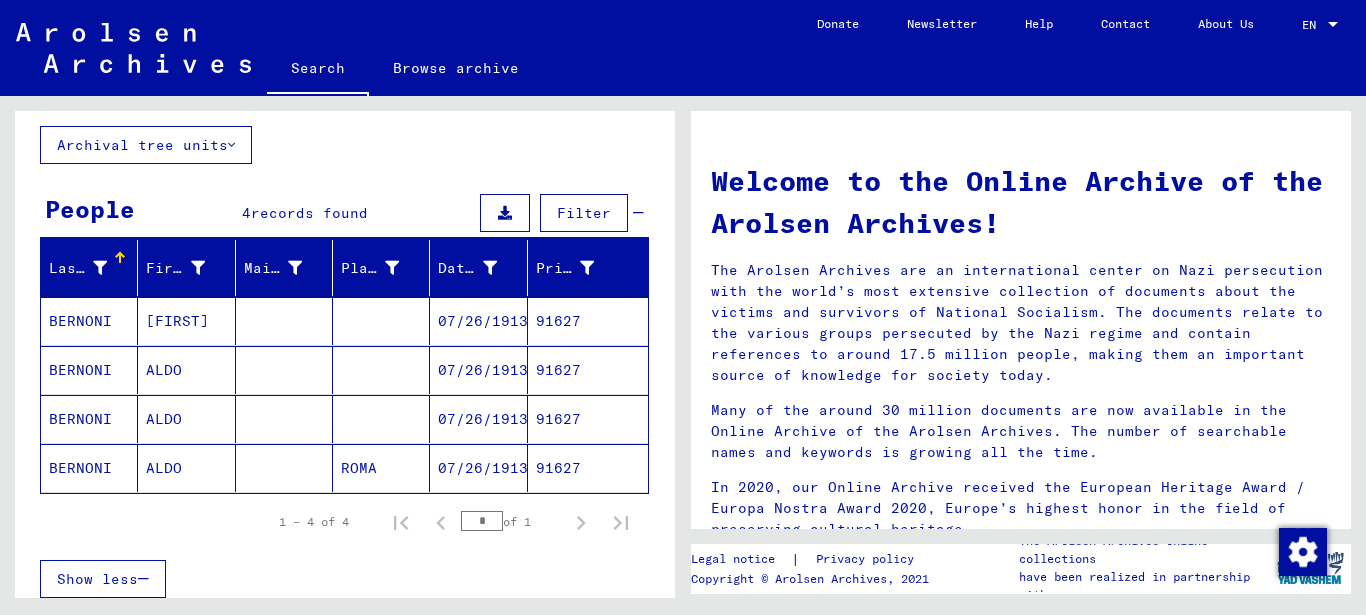 scroll, scrollTop: 0, scrollLeft: 0, axis: both 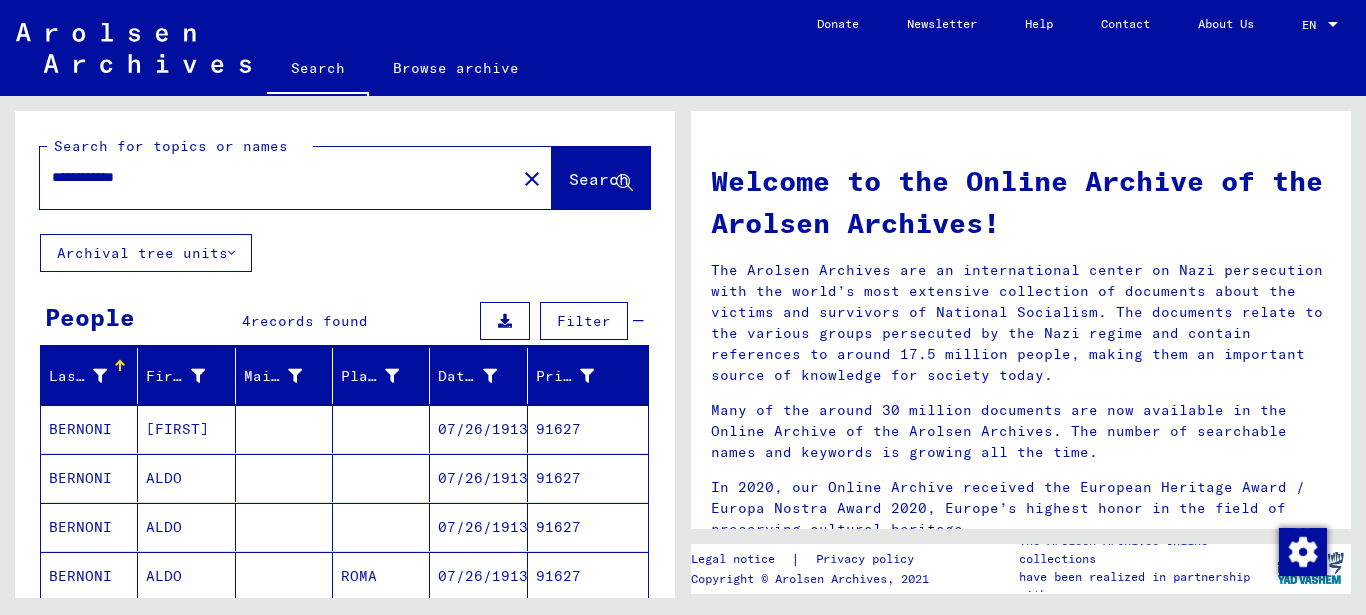 click on "**********" at bounding box center (272, 177) 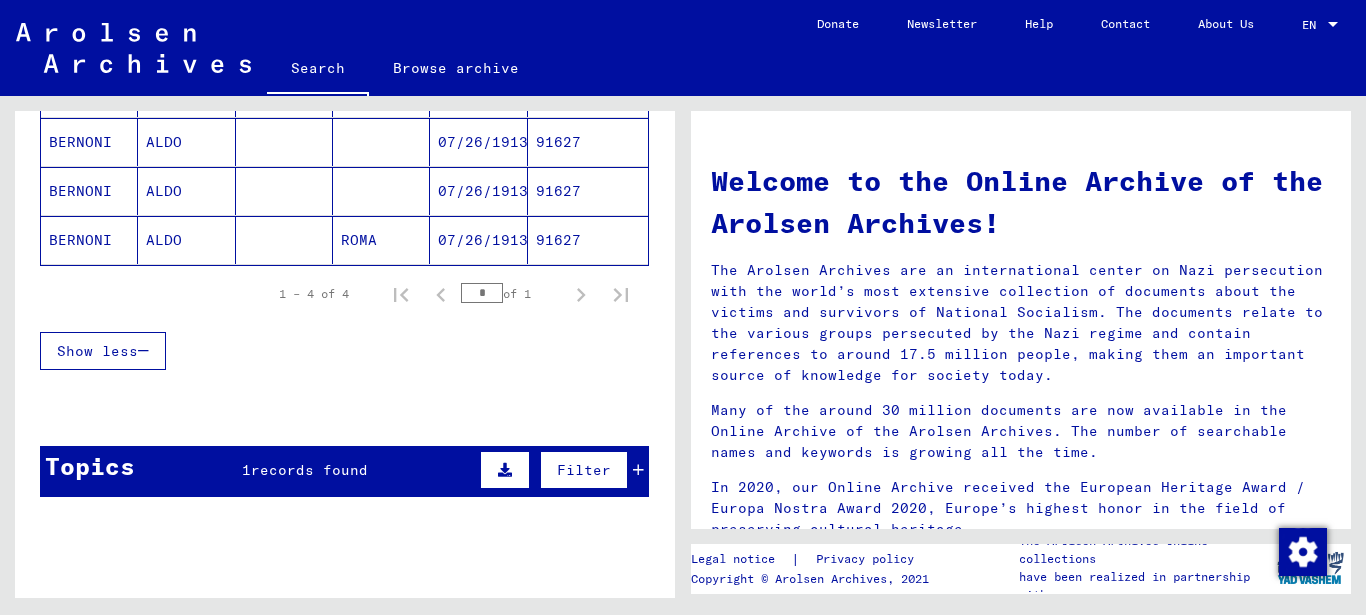 scroll, scrollTop: 407, scrollLeft: 0, axis: vertical 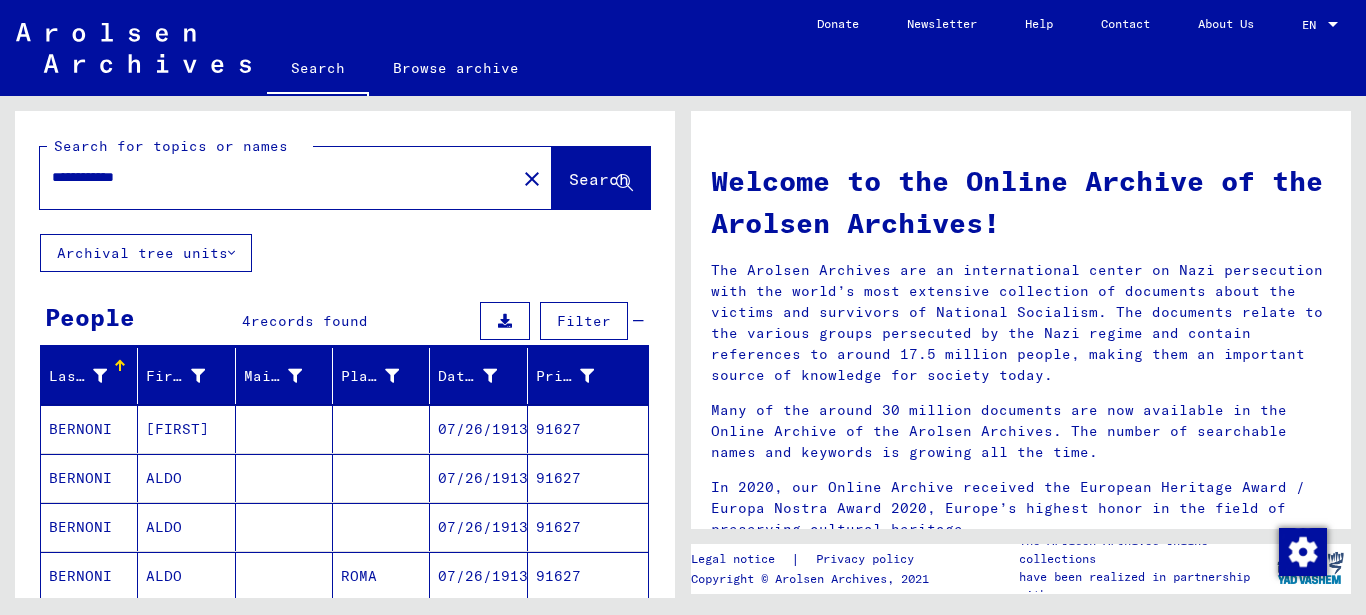 click on "**********" at bounding box center (272, 177) 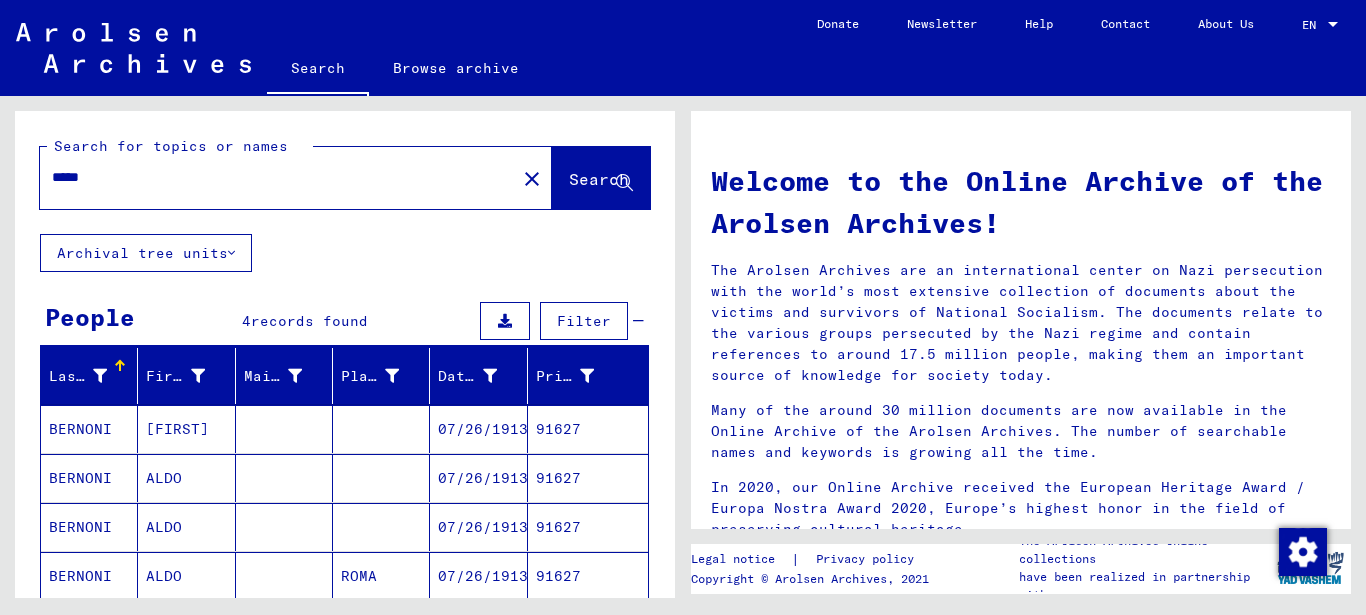 type on "*****" 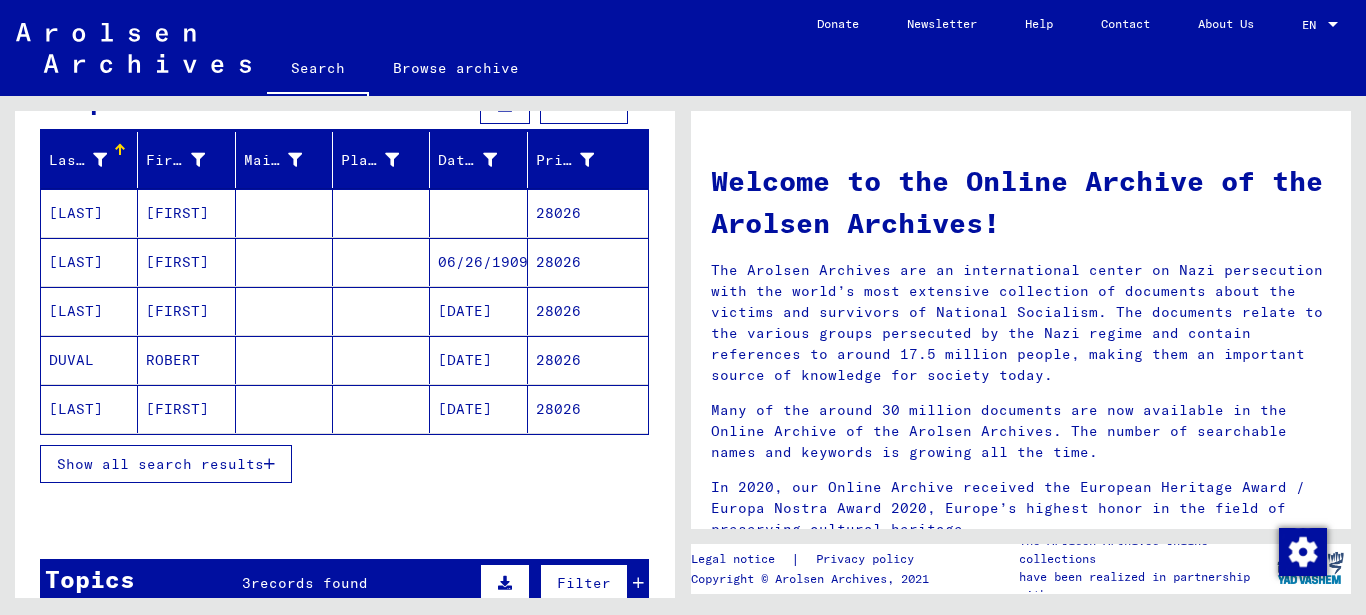 scroll, scrollTop: 324, scrollLeft: 0, axis: vertical 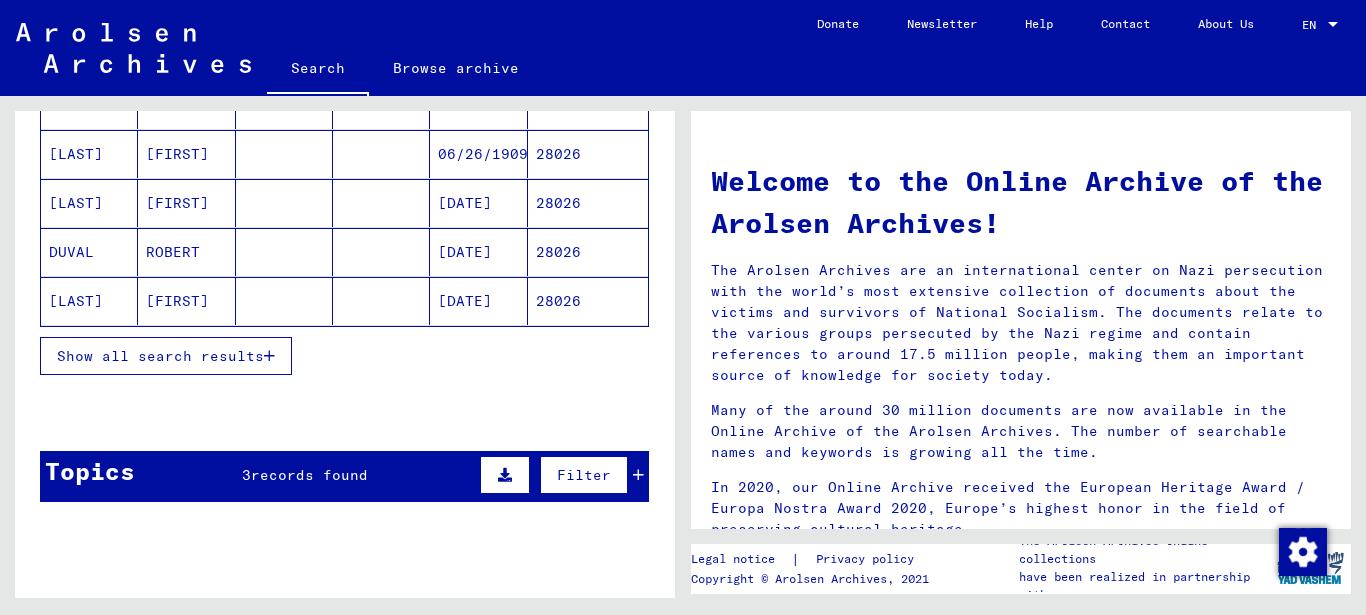 click on "records found" at bounding box center [309, 475] 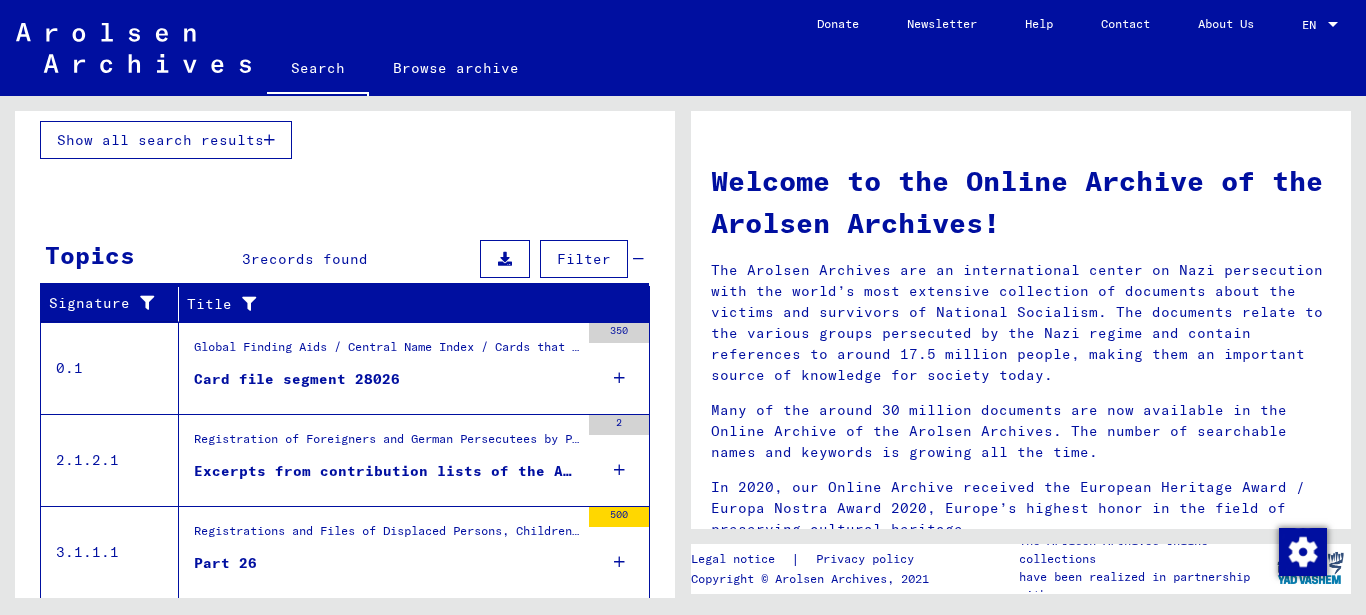 scroll, scrollTop: 600, scrollLeft: 0, axis: vertical 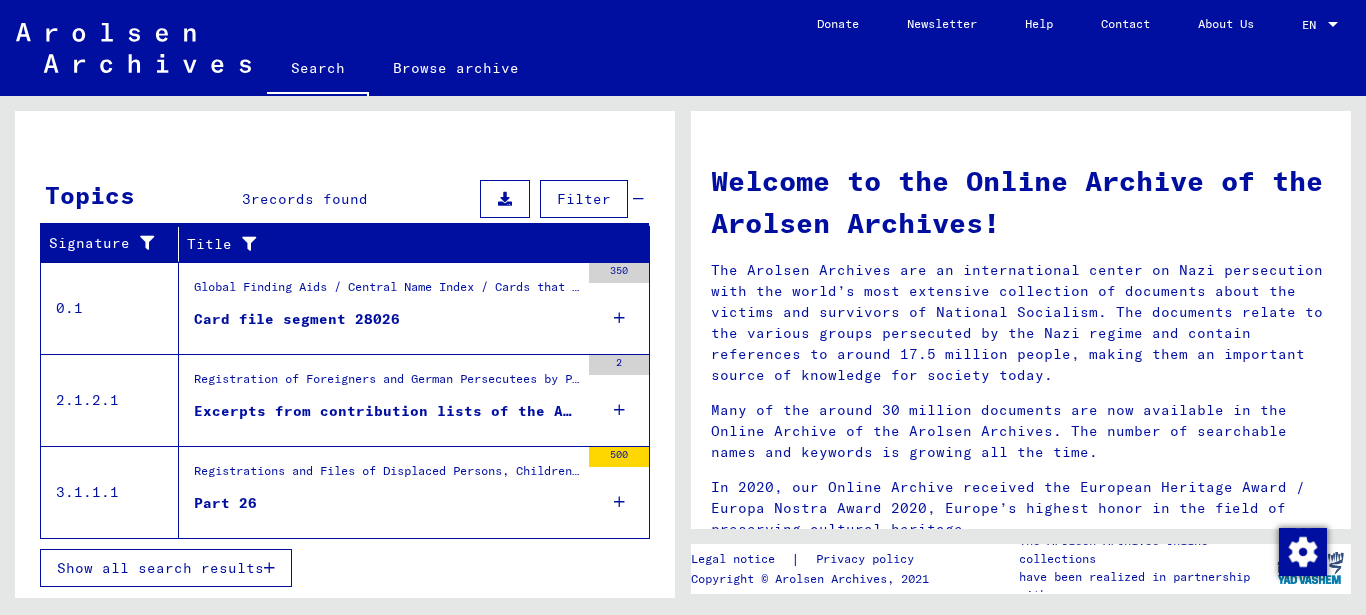 click on "Show all search results" at bounding box center (160, 568) 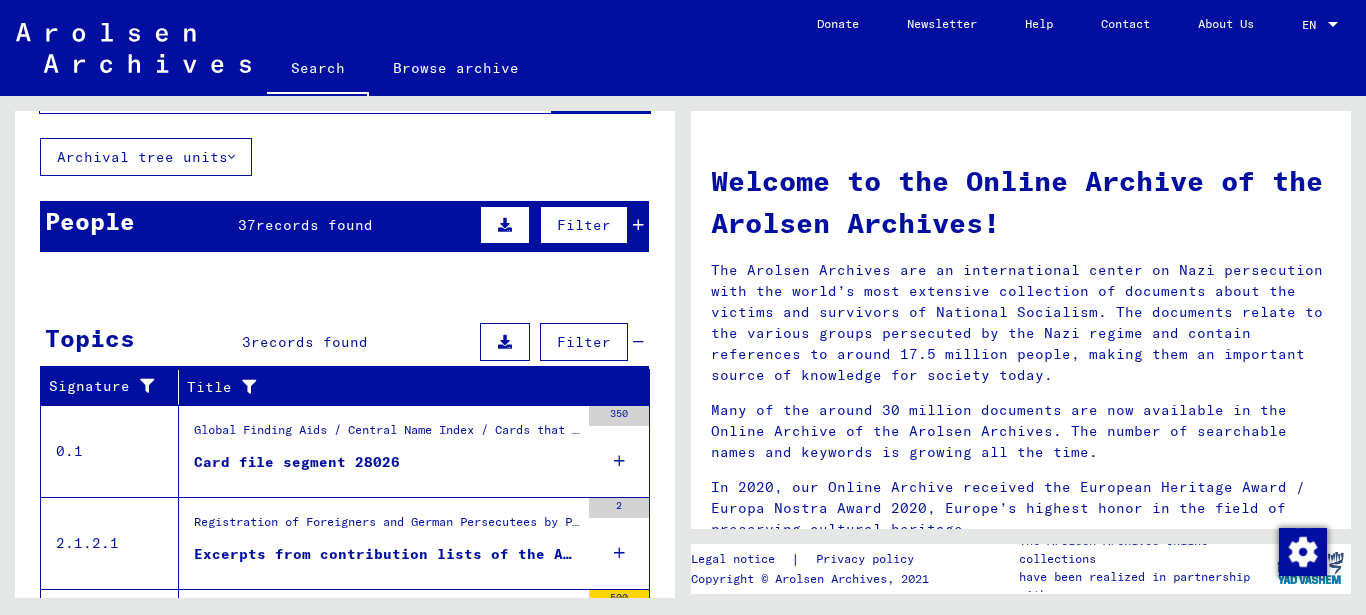 scroll, scrollTop: 0, scrollLeft: 0, axis: both 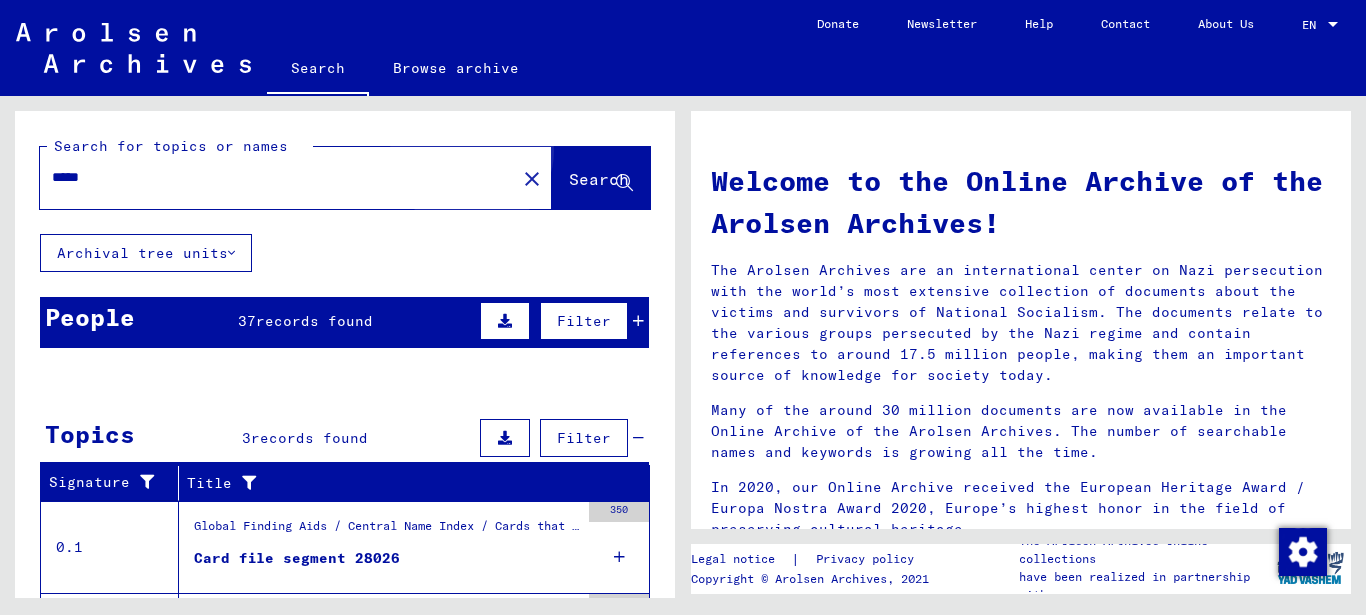 click on "Search" 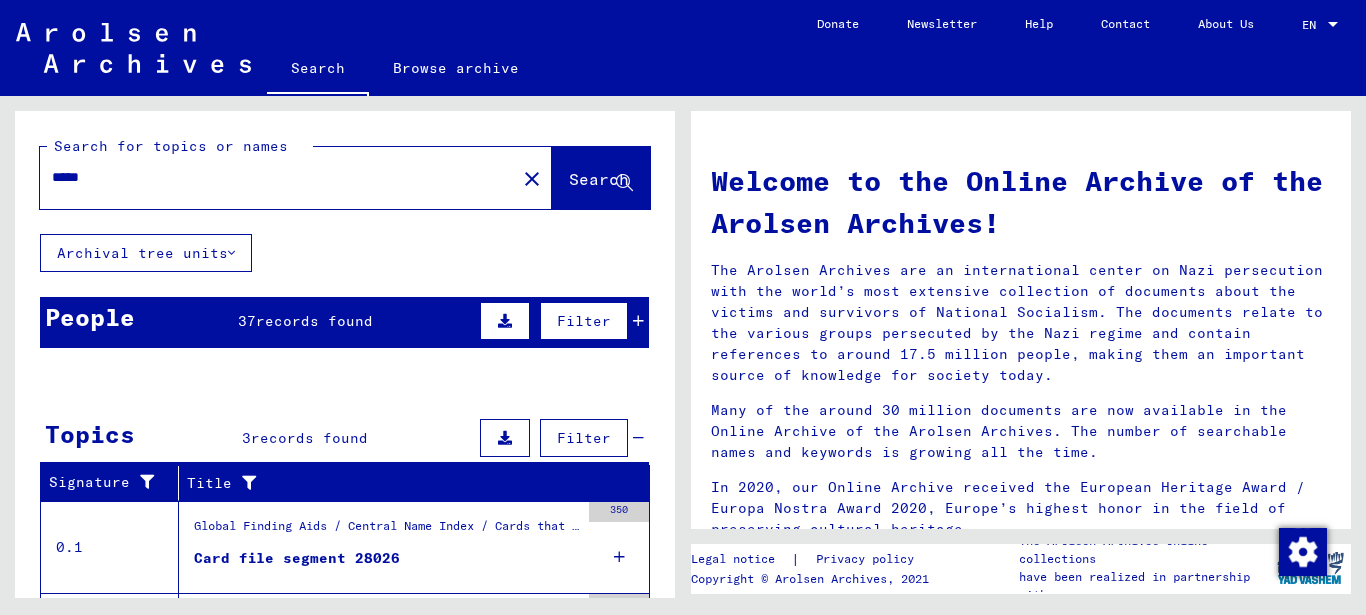 click on "Search" 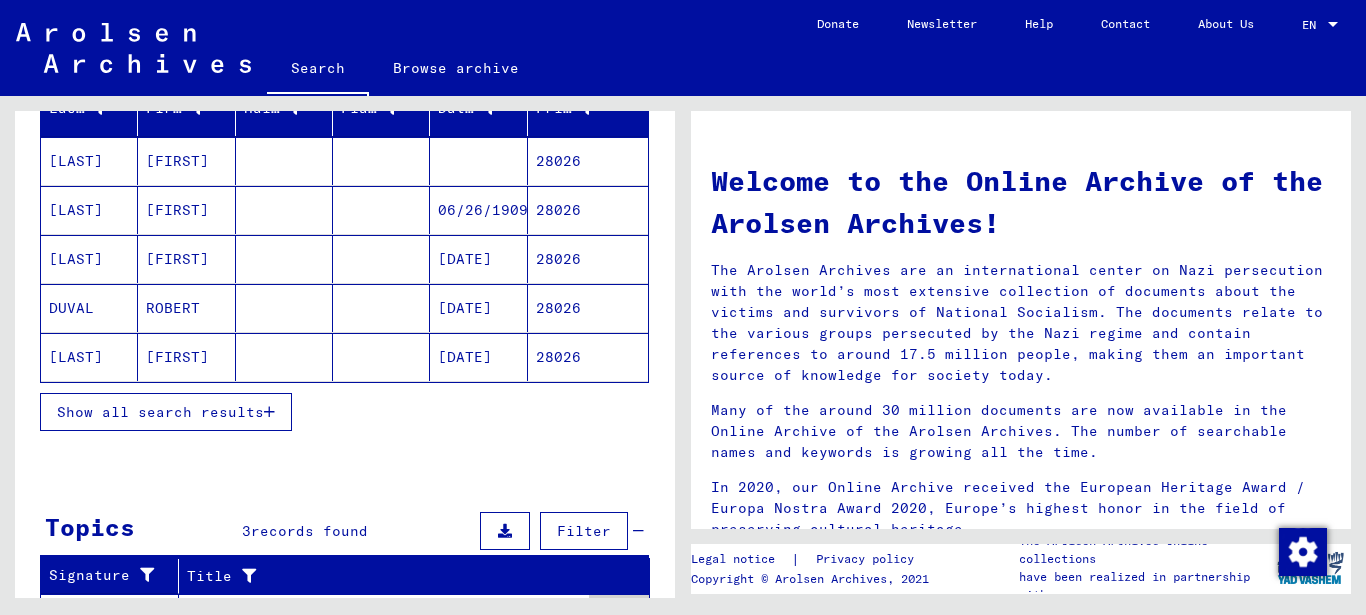 scroll, scrollTop: 324, scrollLeft: 0, axis: vertical 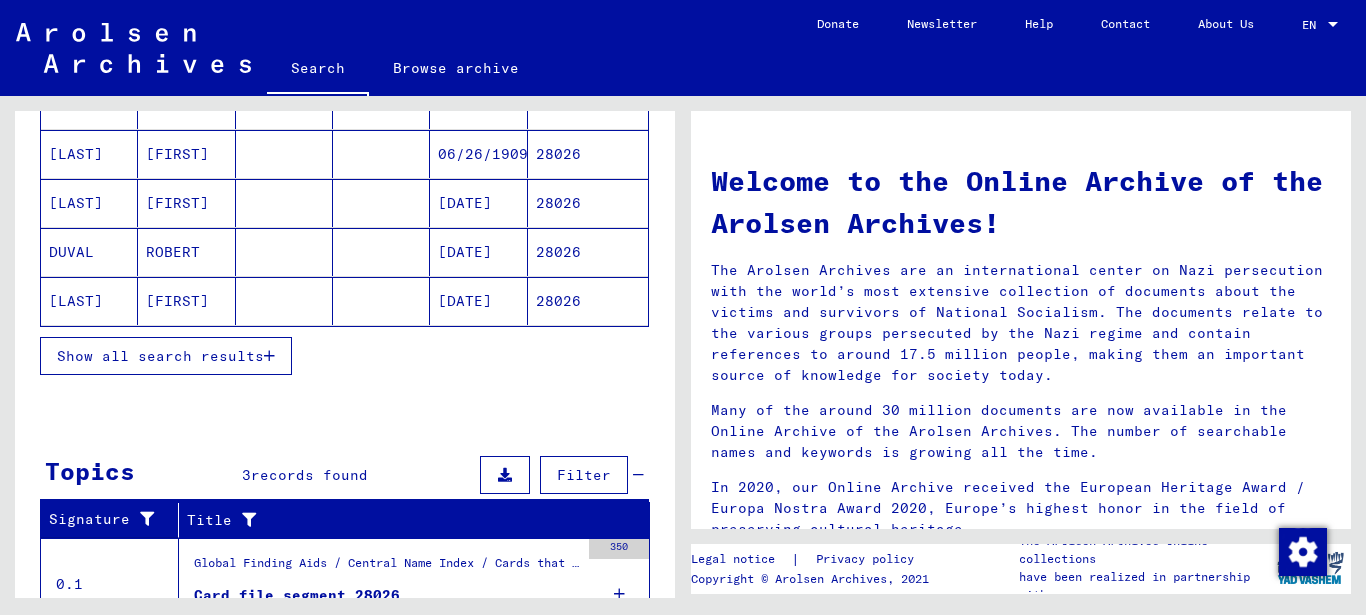 click at bounding box center [269, 356] 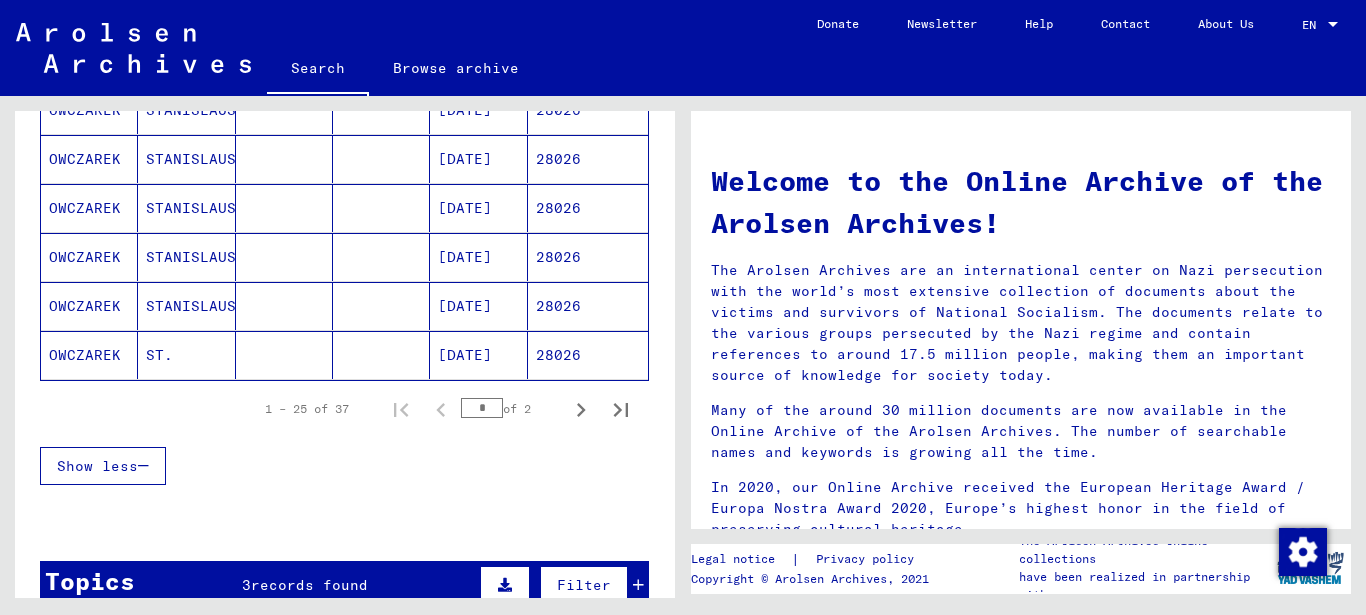 scroll, scrollTop: 1296, scrollLeft: 0, axis: vertical 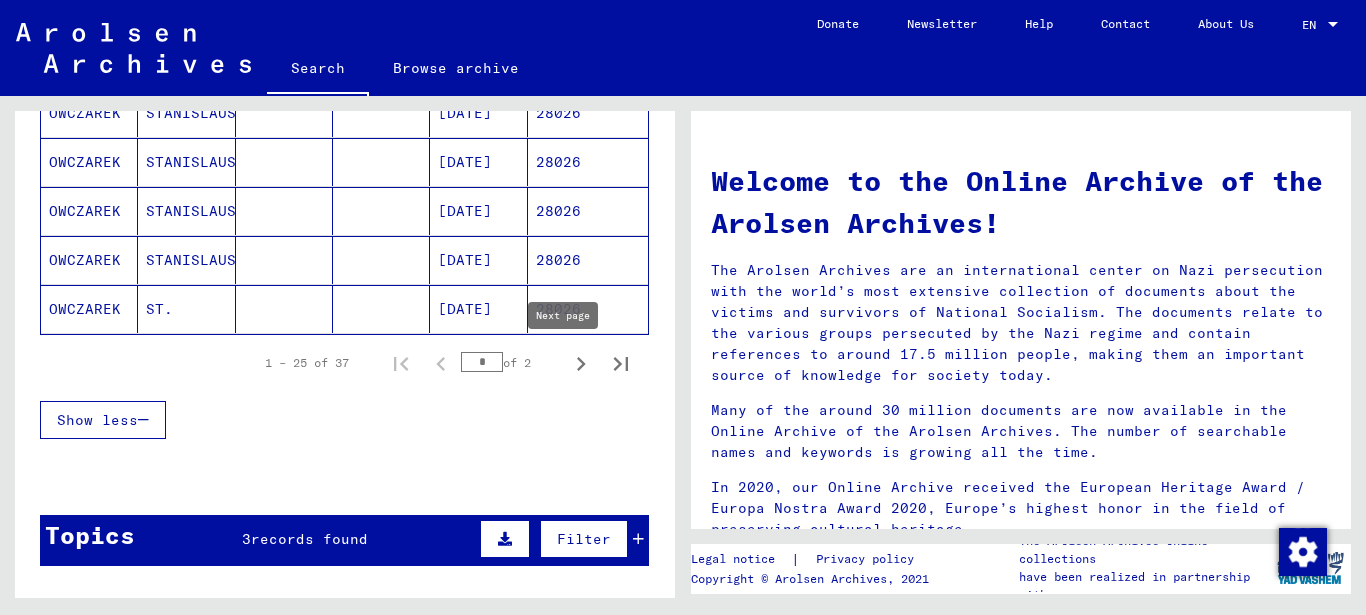 click 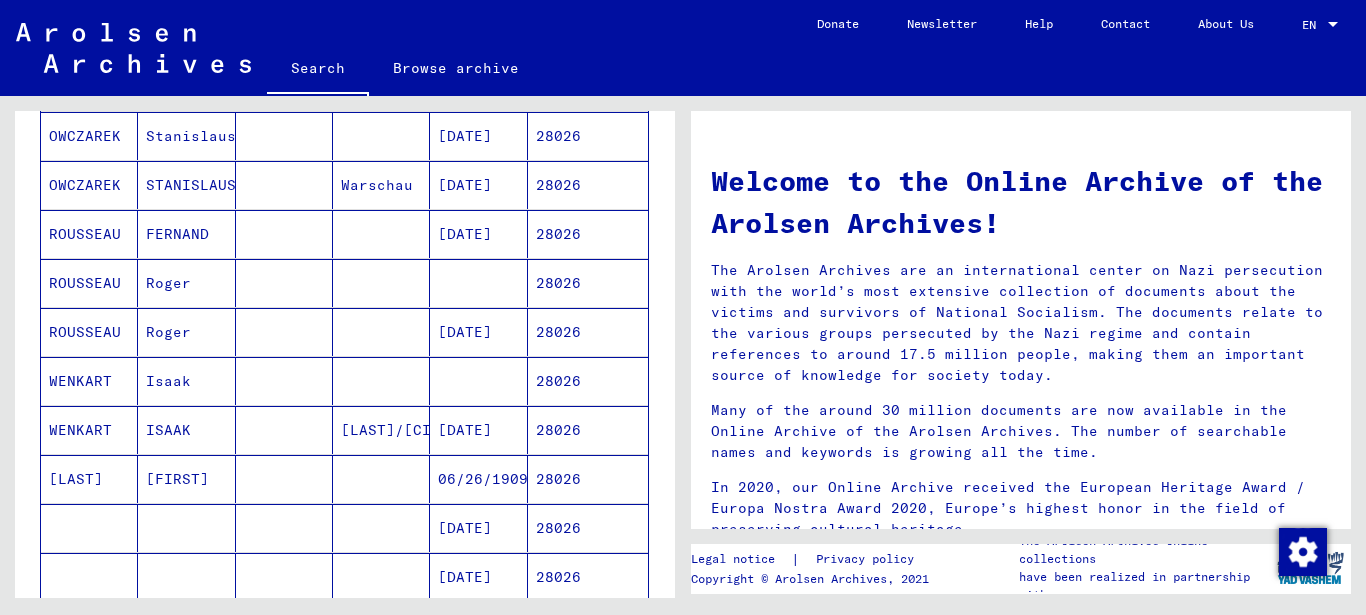 scroll, scrollTop: 499, scrollLeft: 0, axis: vertical 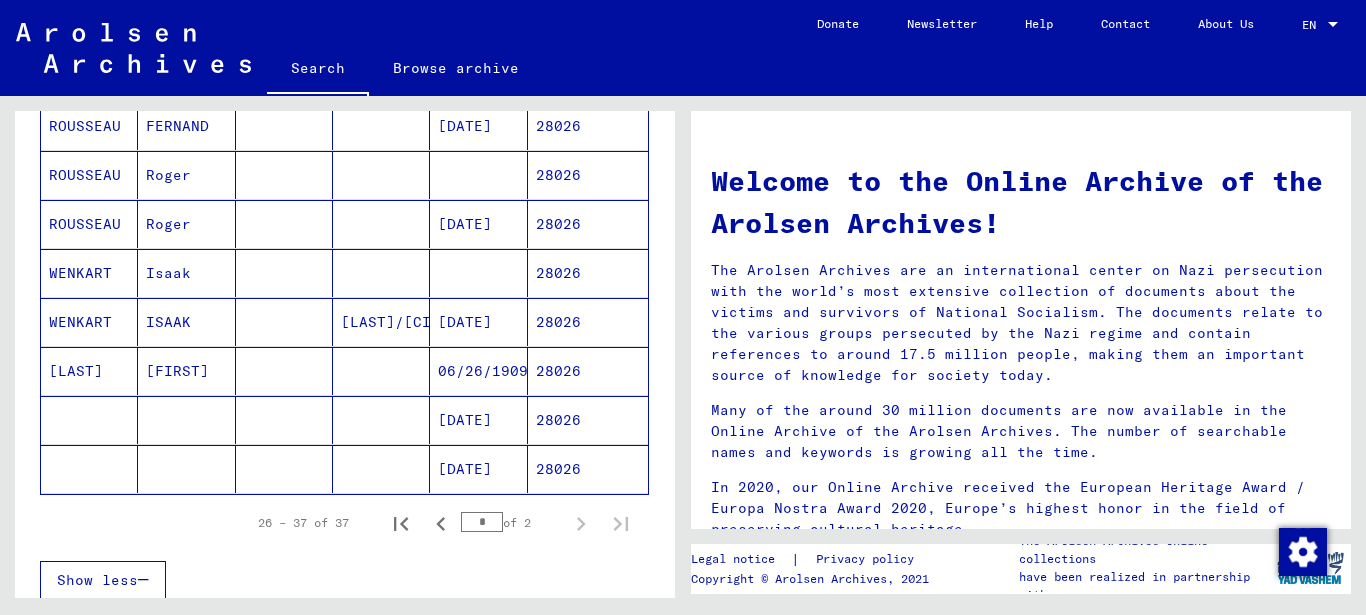 click on "[DATE]" at bounding box center [478, 469] 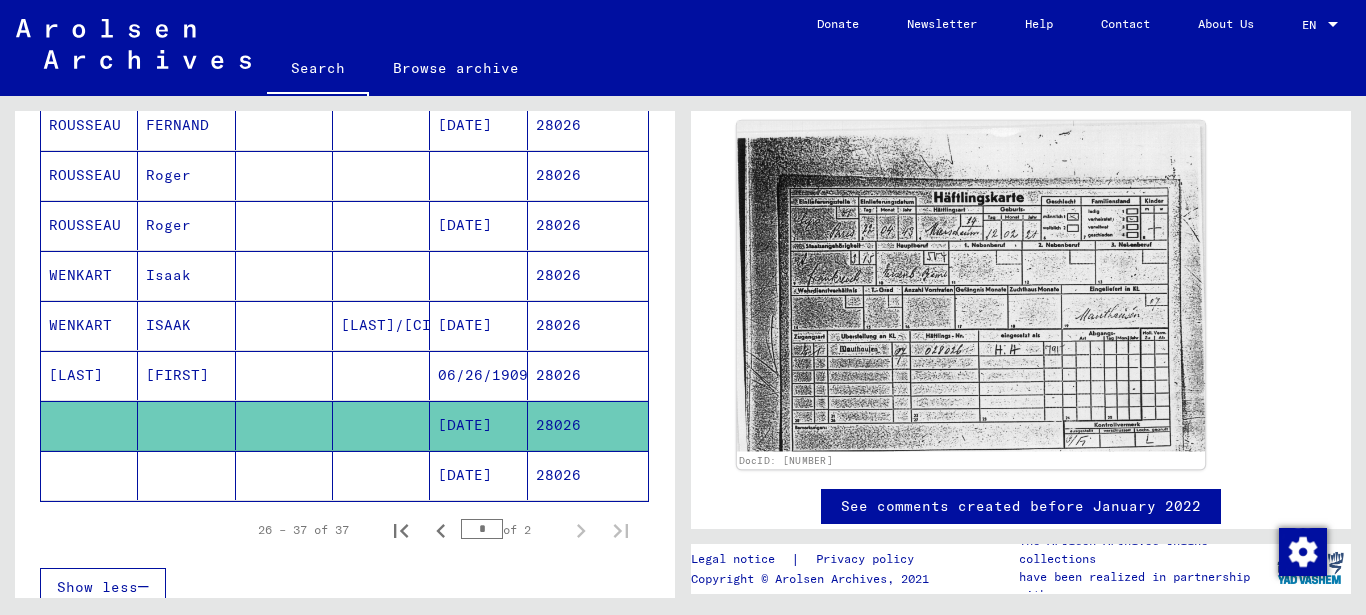 scroll, scrollTop: 324, scrollLeft: 0, axis: vertical 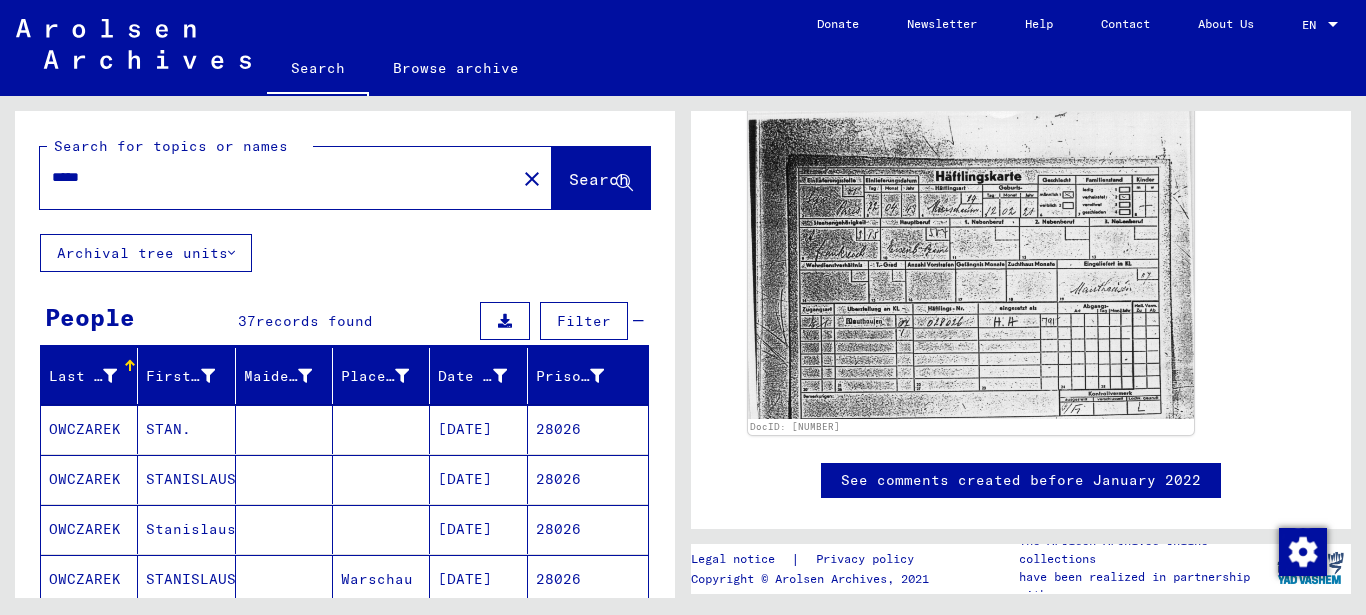 drag, startPoint x: 105, startPoint y: 172, endPoint x: 0, endPoint y: 191, distance: 106.7052 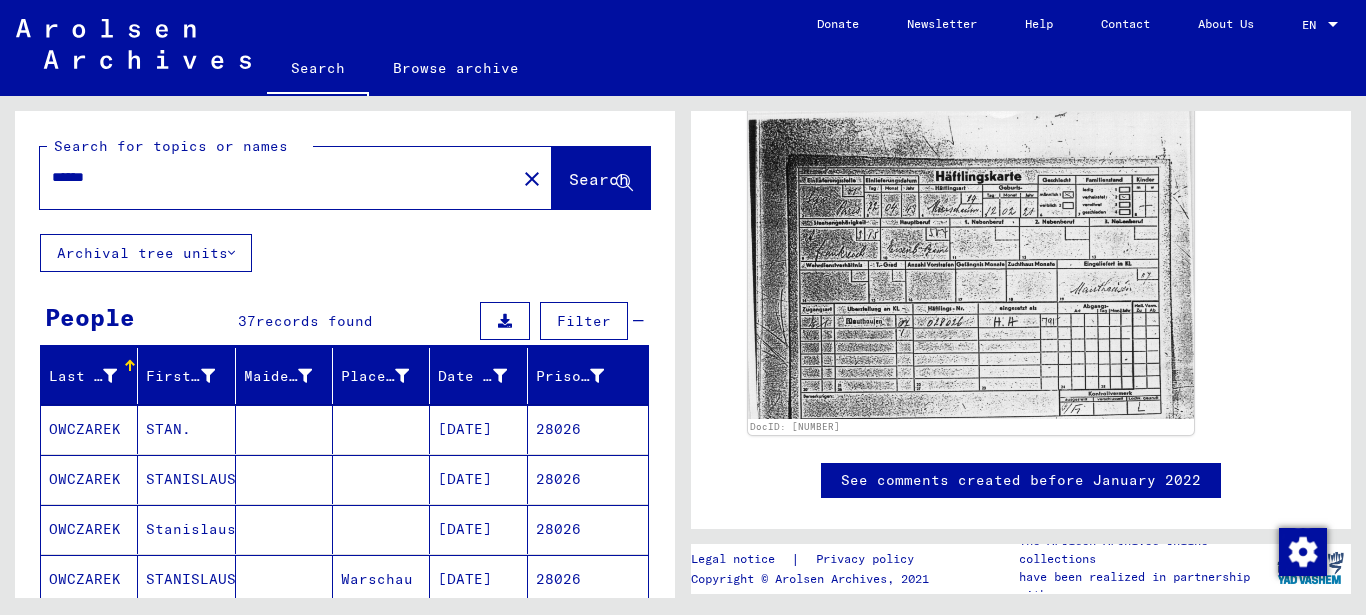 click on "******" at bounding box center [278, 177] 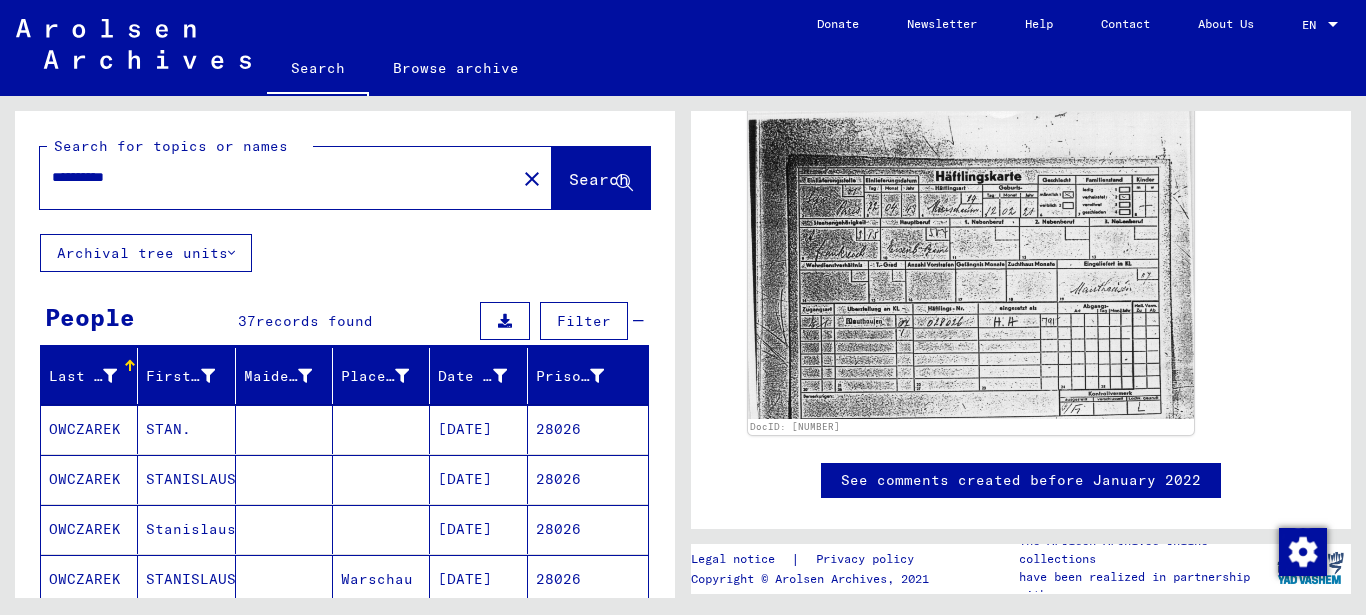 type on "**********" 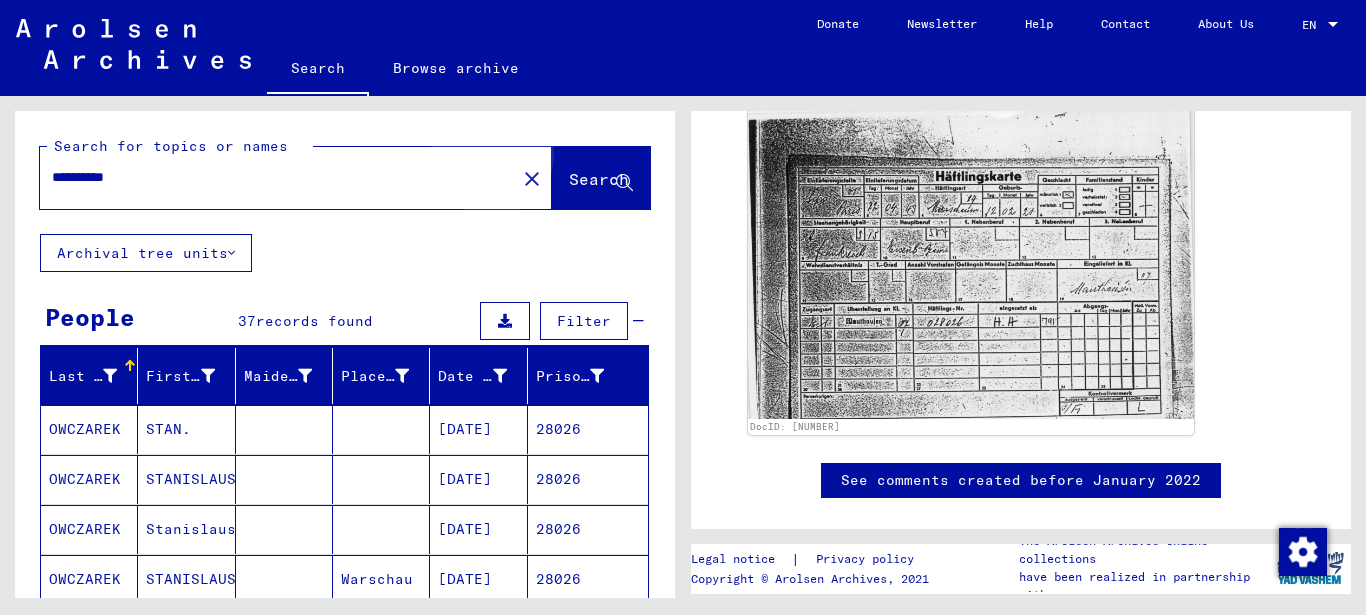 click on "Search" 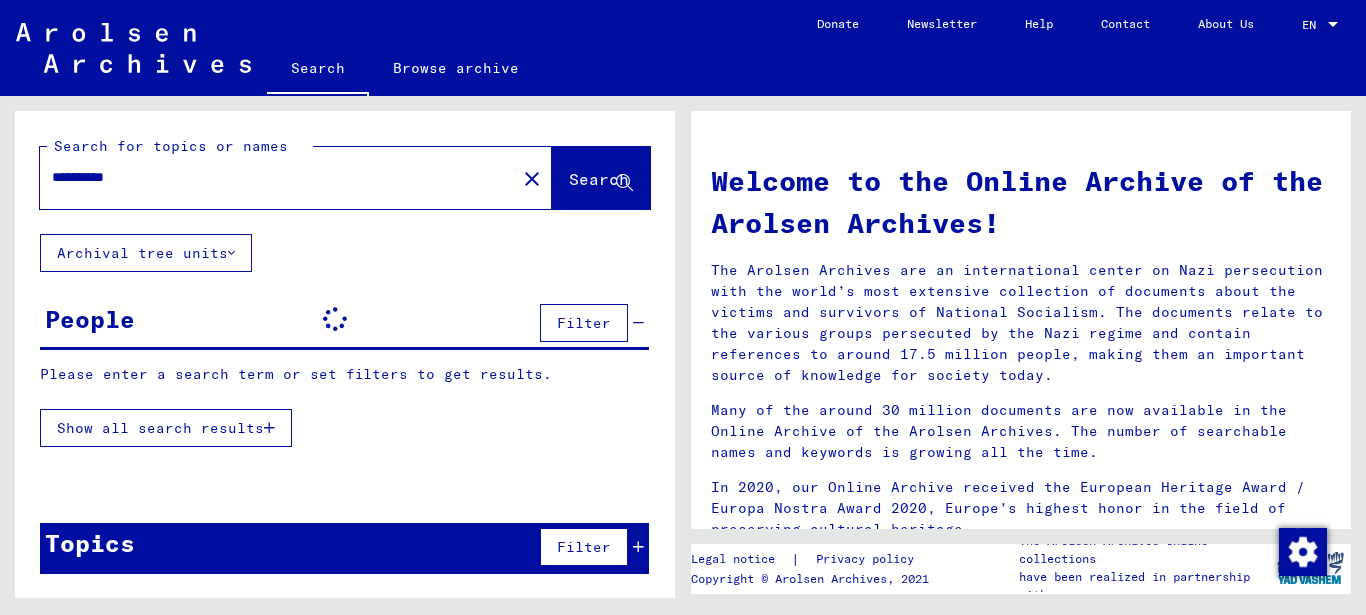 click on "Show all search results" at bounding box center (160, 428) 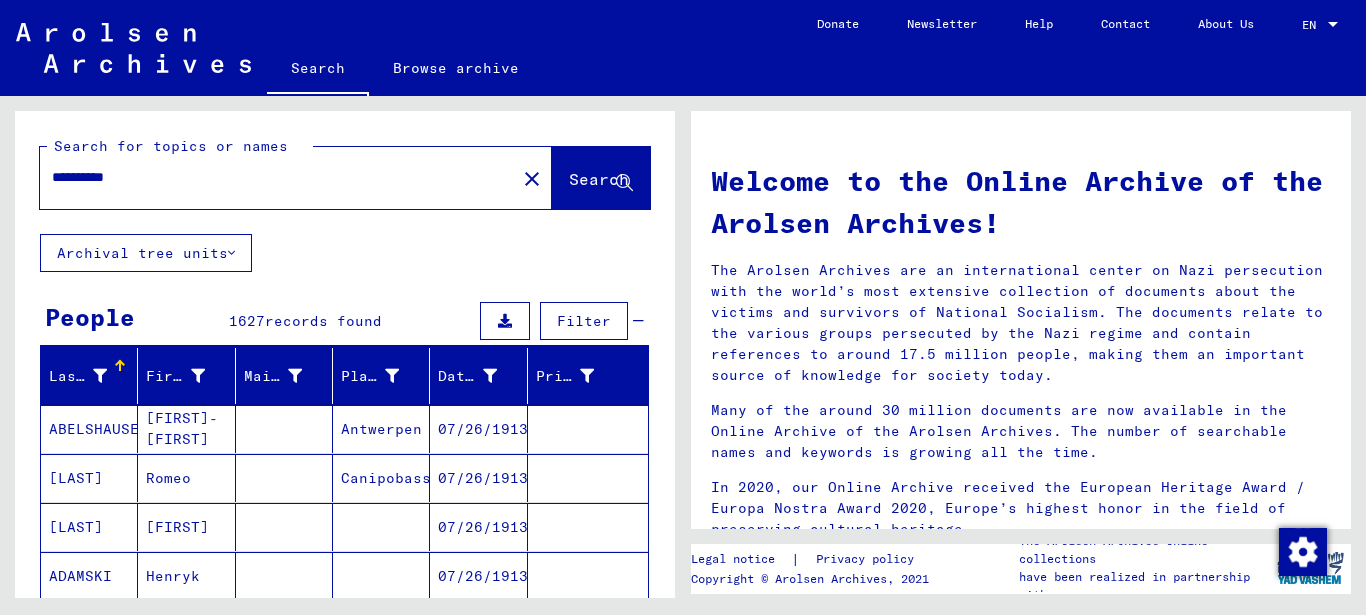 click on "Archival tree units" 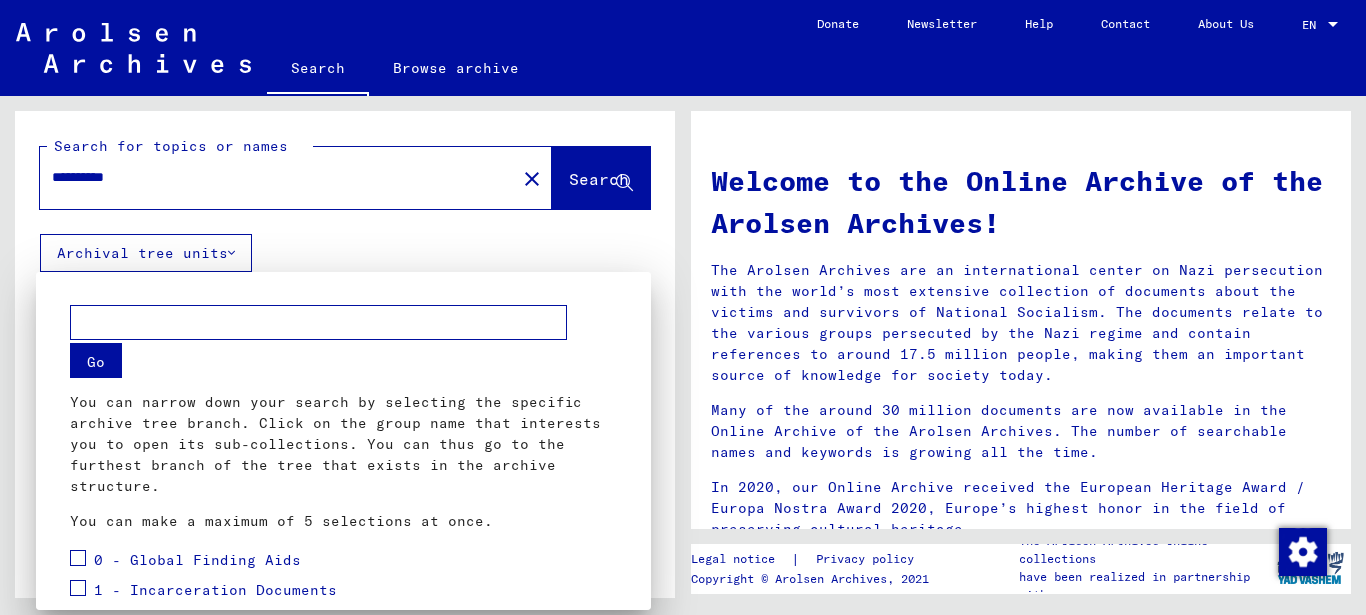 click at bounding box center (683, 307) 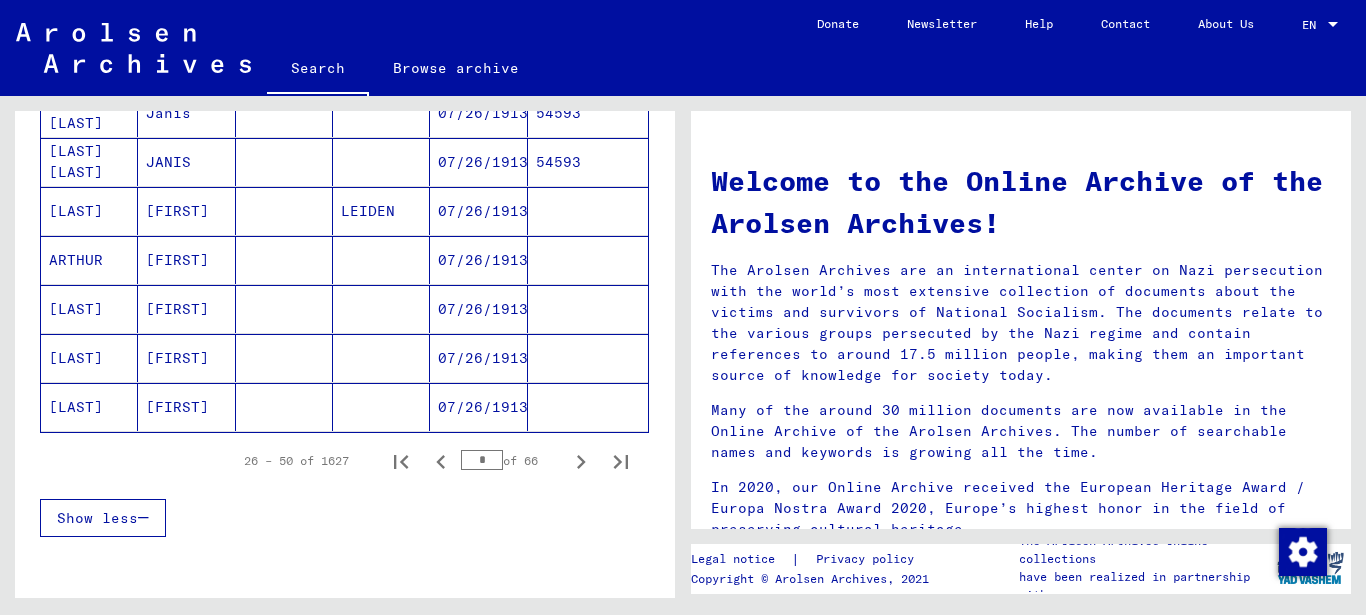 scroll, scrollTop: 1286, scrollLeft: 0, axis: vertical 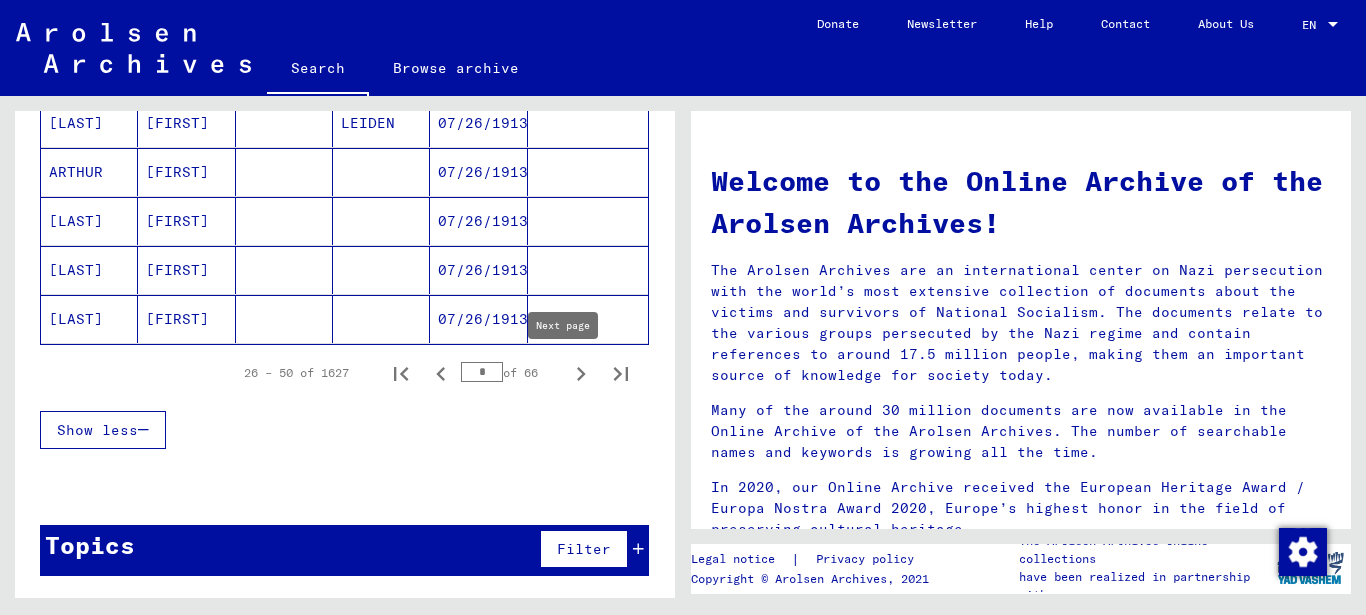 click 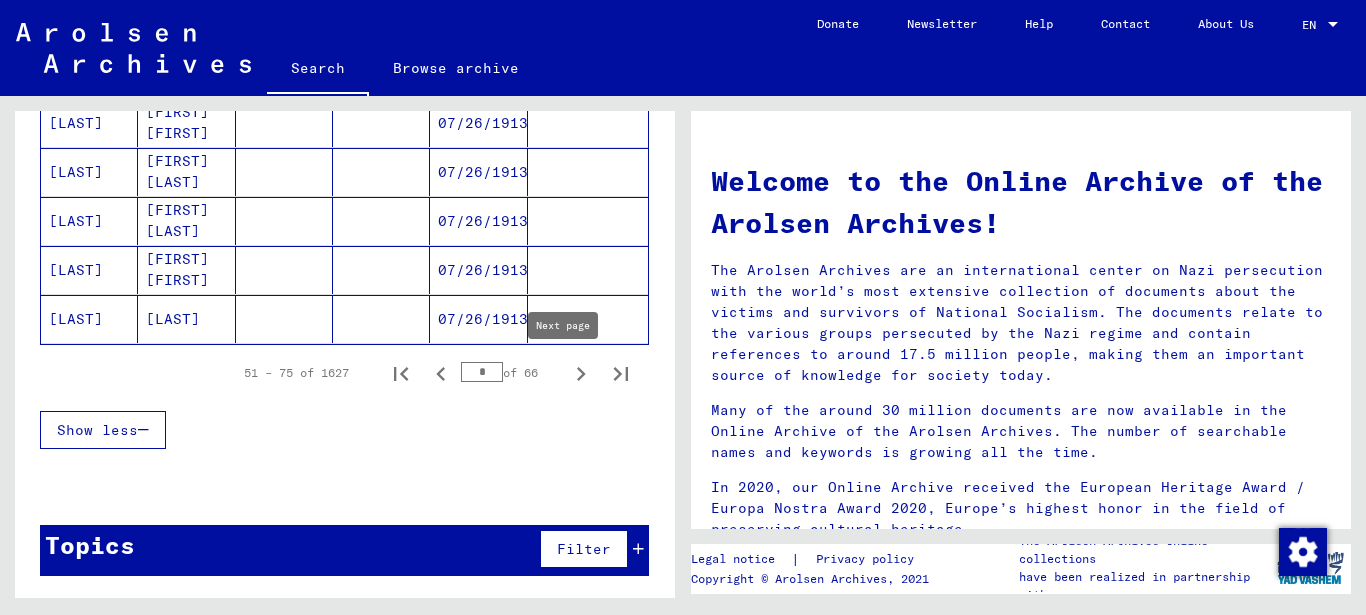 click 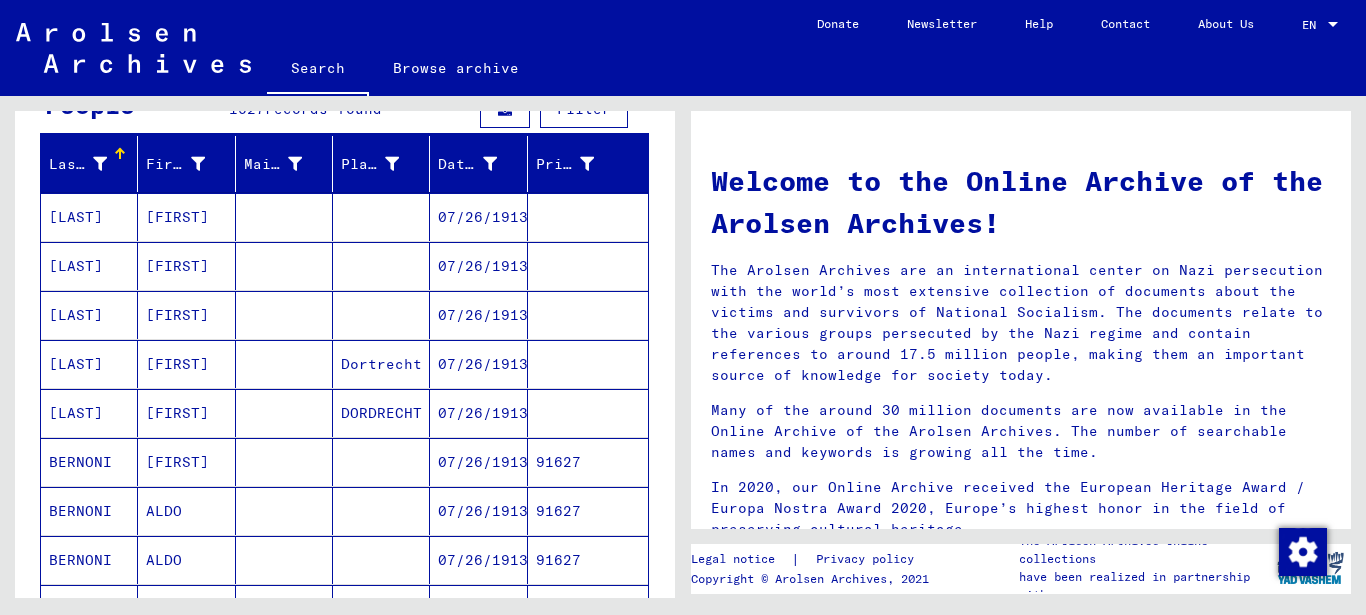 scroll, scrollTop: 0, scrollLeft: 0, axis: both 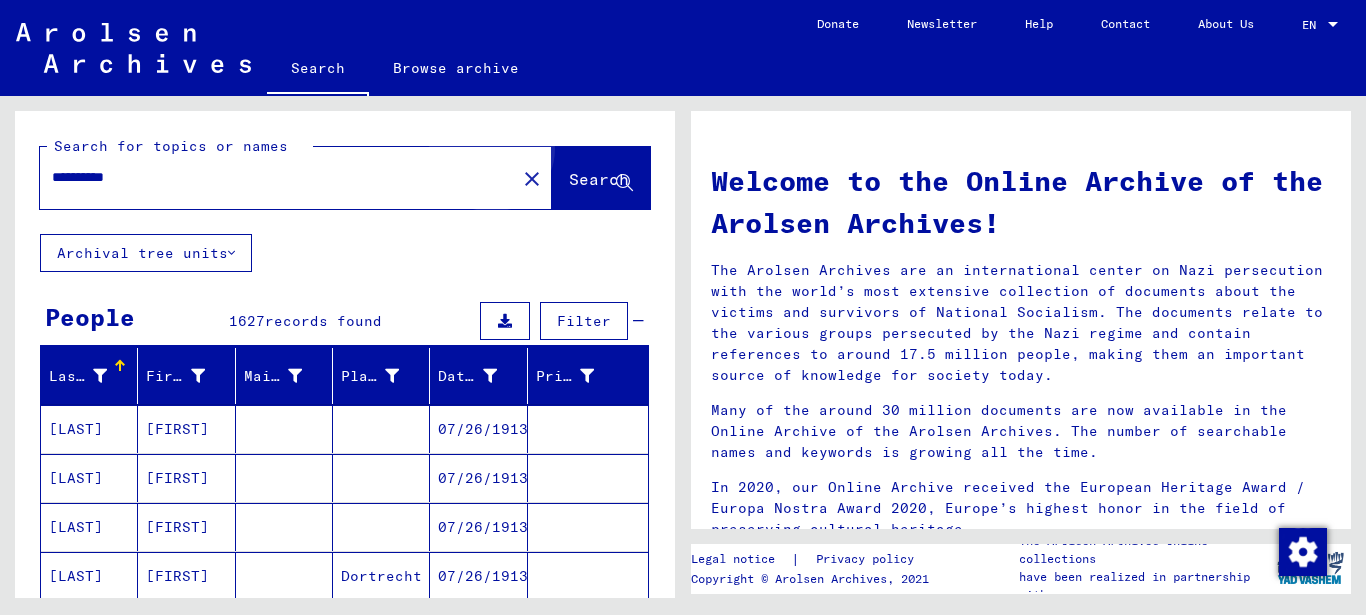click on "Search" 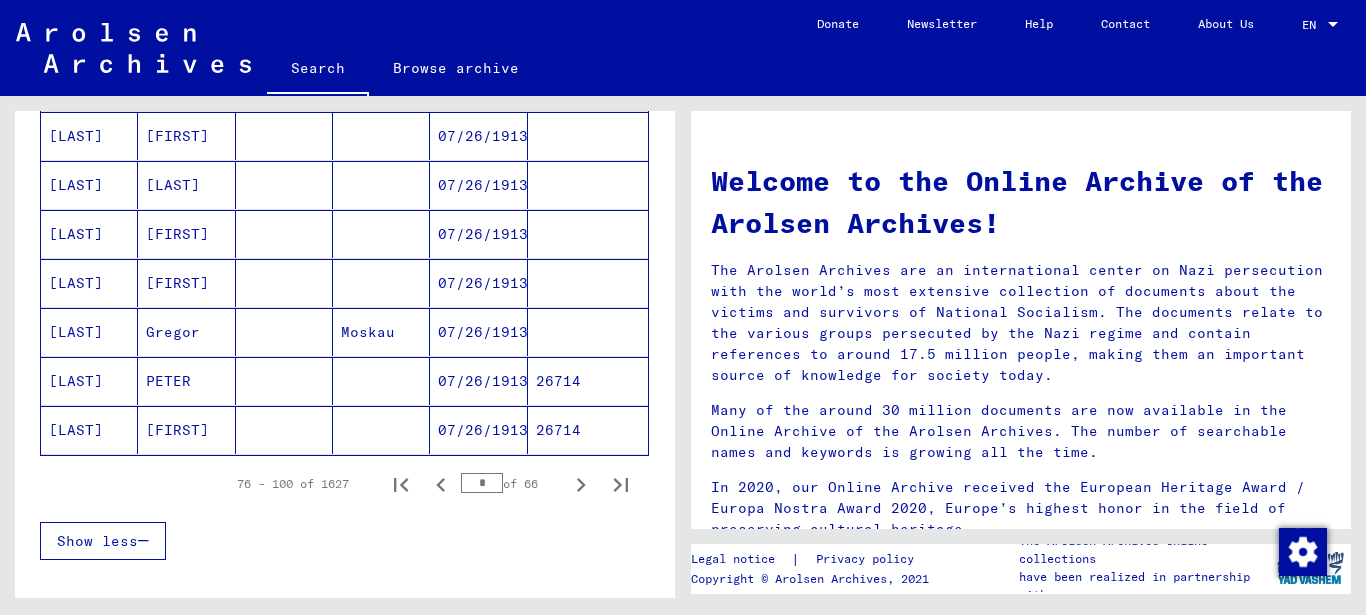 scroll, scrollTop: 1286, scrollLeft: 0, axis: vertical 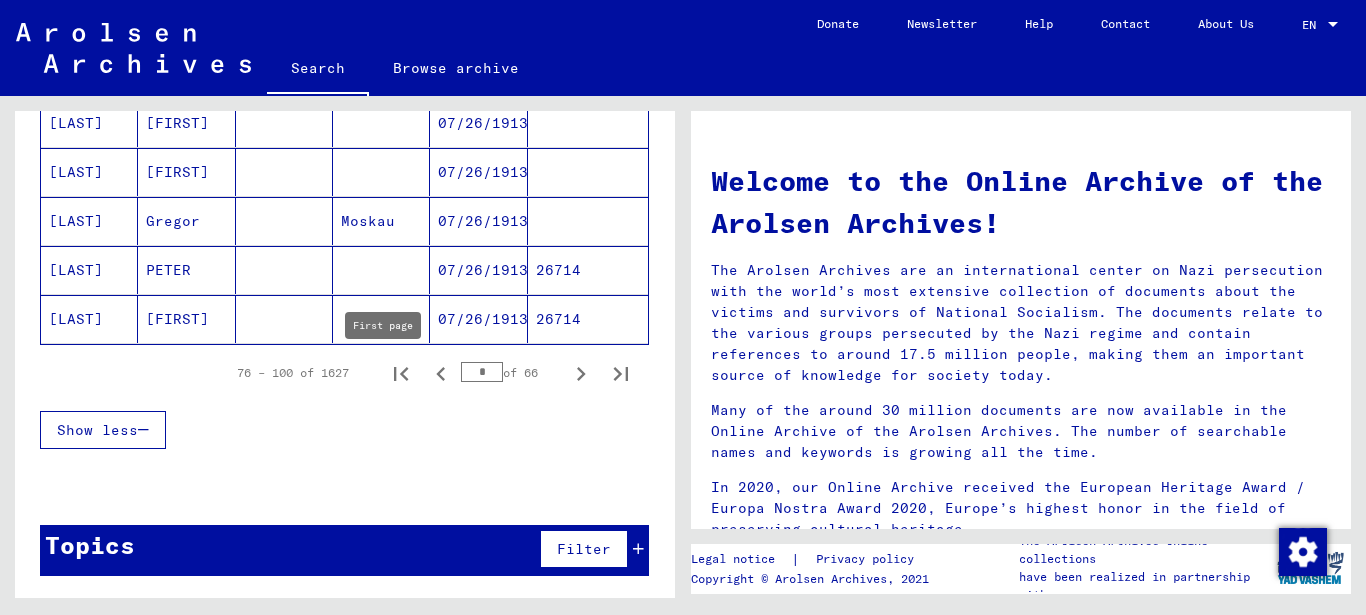 click 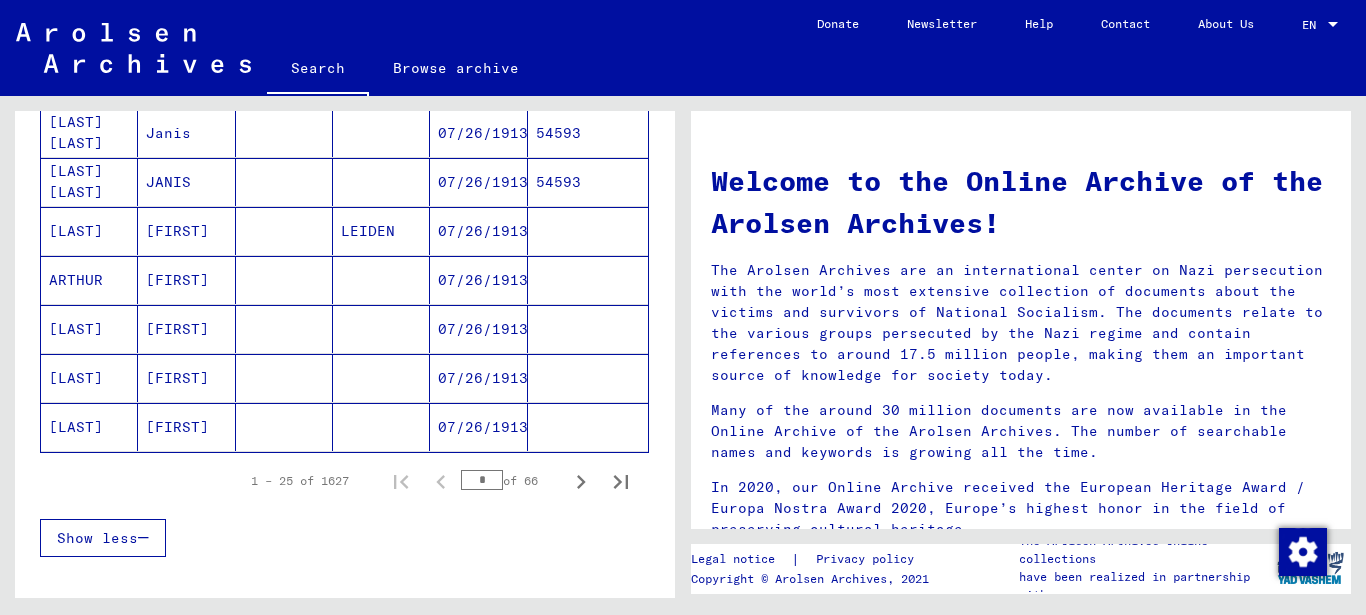 scroll, scrollTop: 1286, scrollLeft: 0, axis: vertical 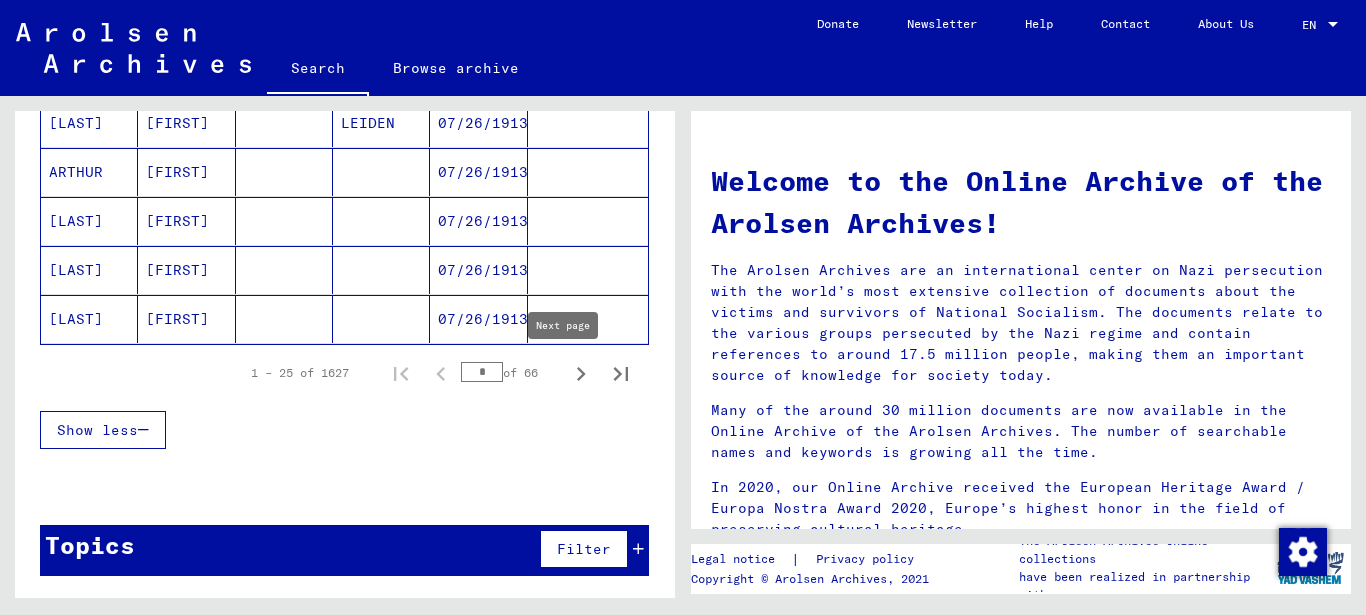 click 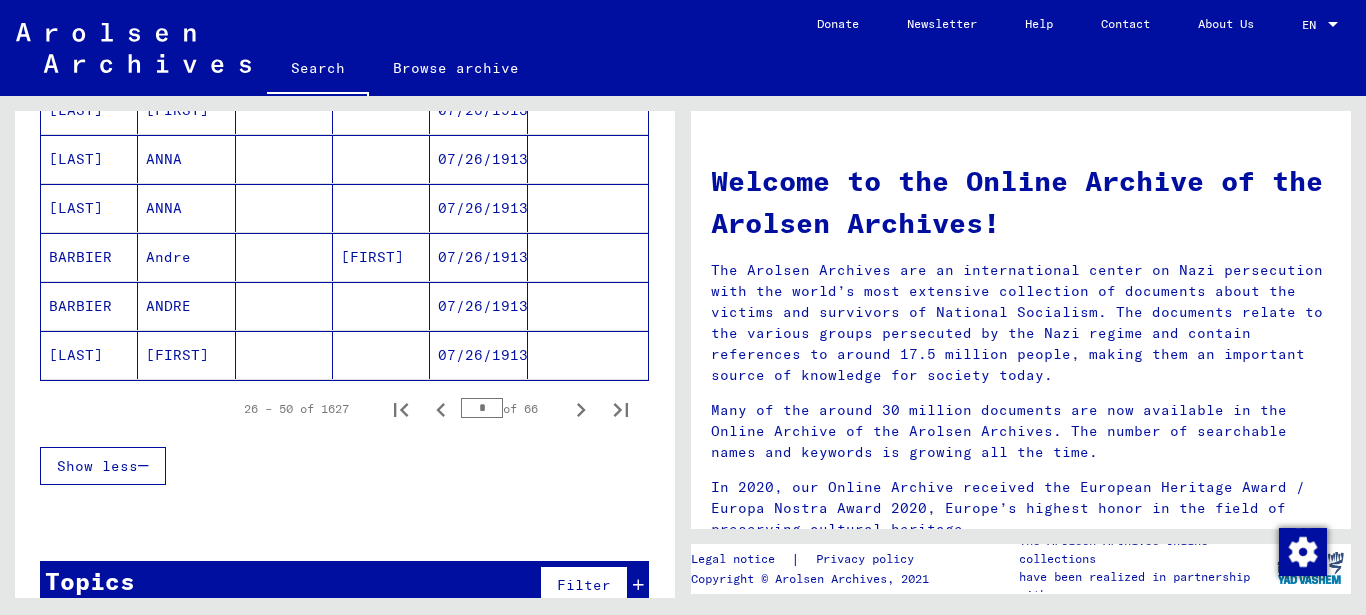 scroll, scrollTop: 1286, scrollLeft: 0, axis: vertical 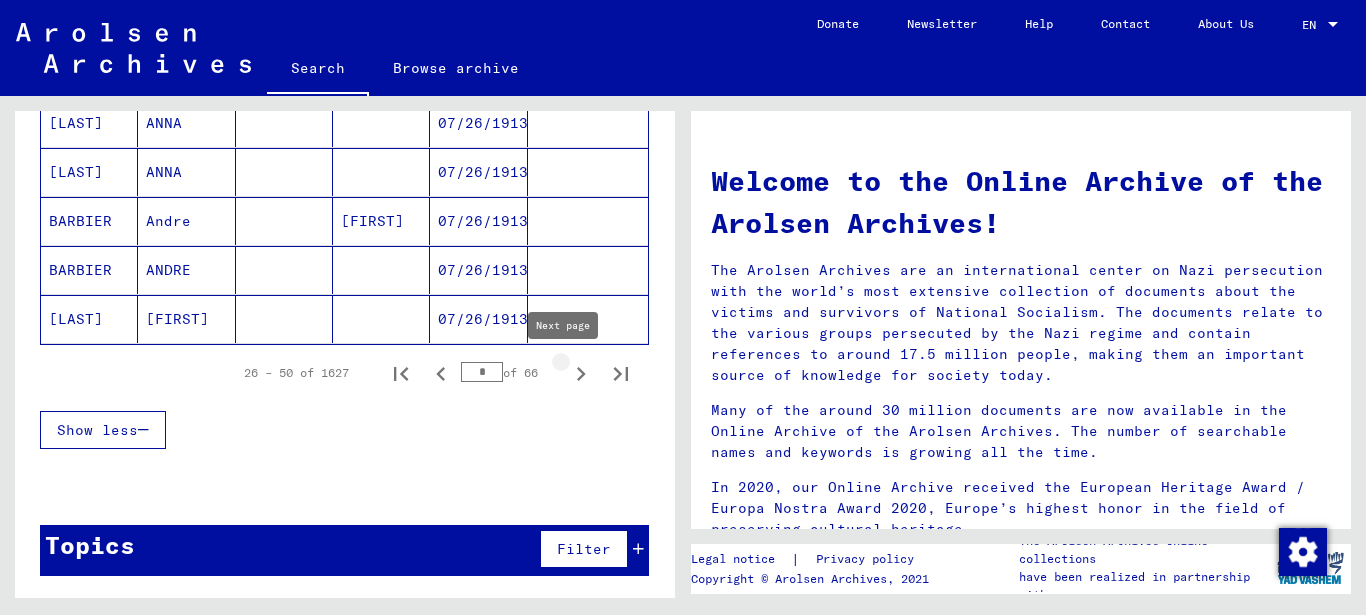 click 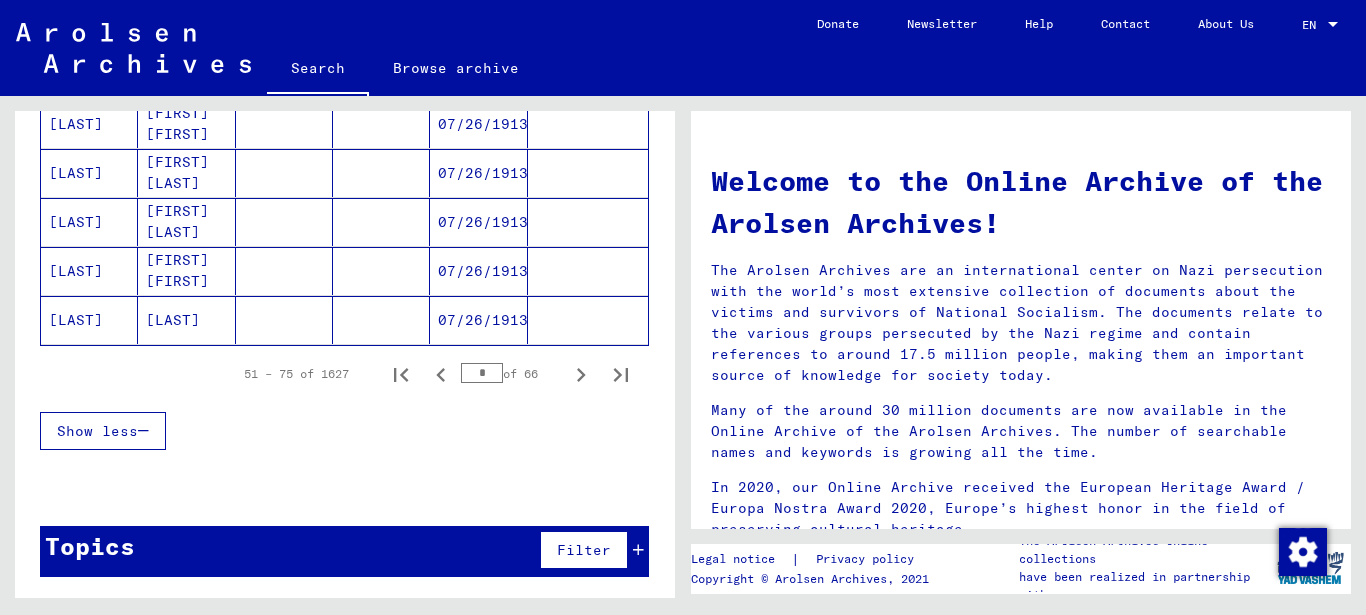 scroll, scrollTop: 1286, scrollLeft: 0, axis: vertical 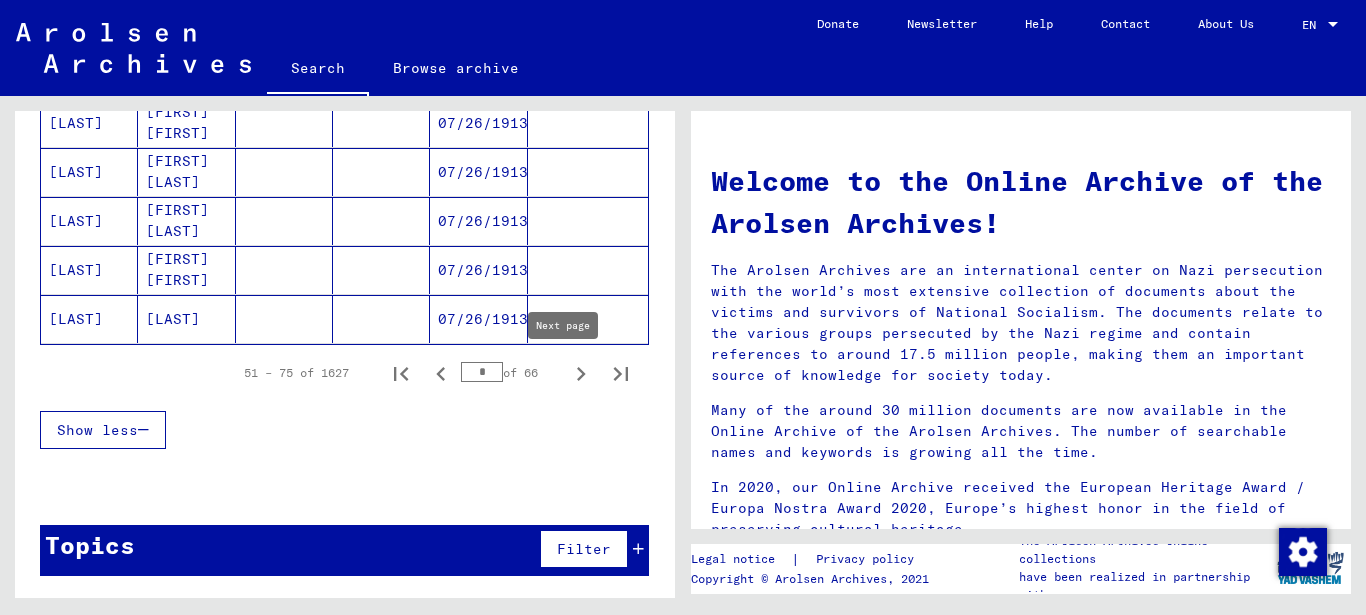 click 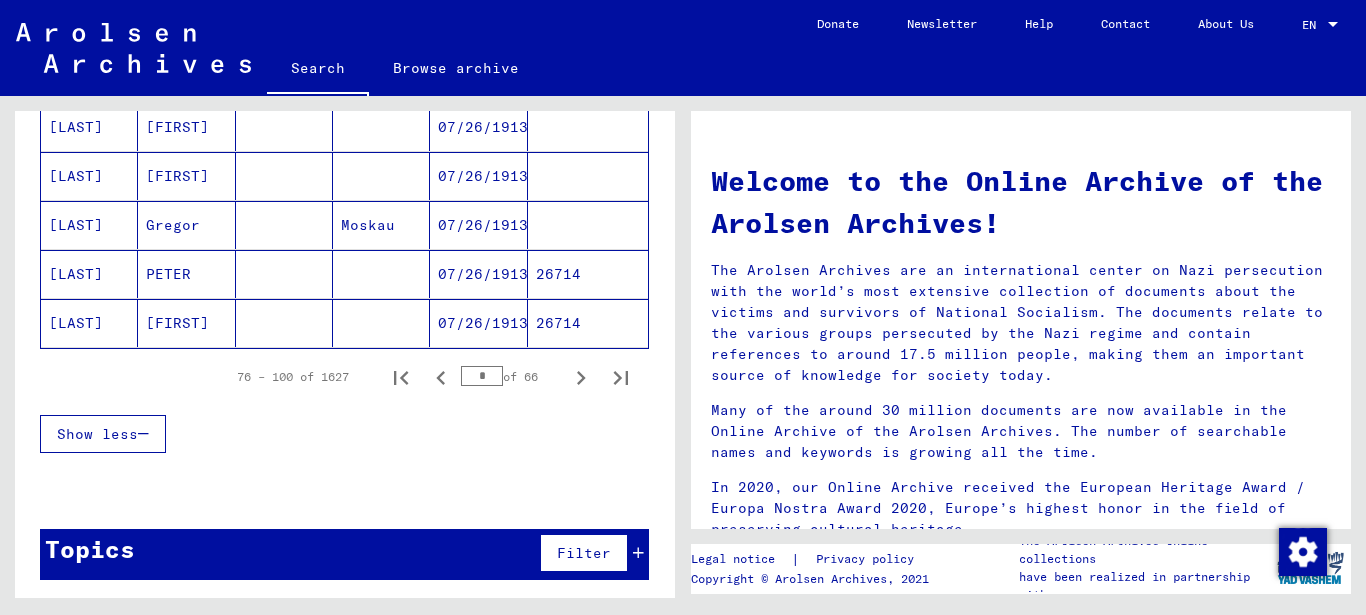 scroll, scrollTop: 1286, scrollLeft: 0, axis: vertical 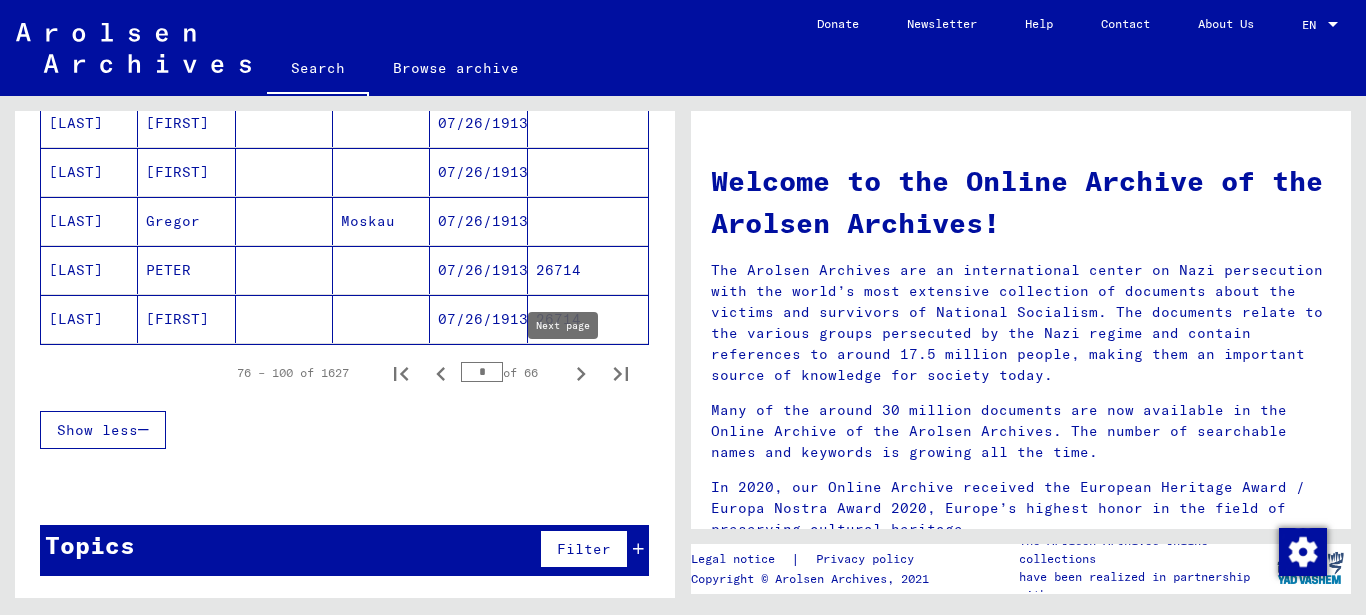 click 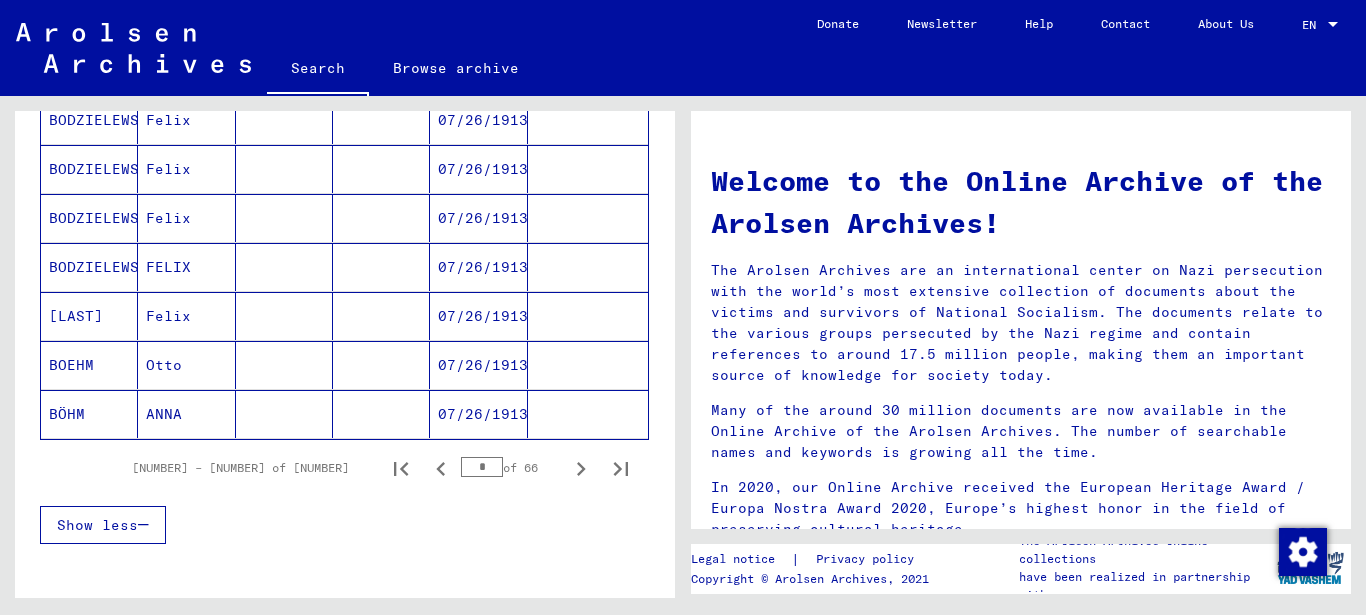 scroll, scrollTop: 1286, scrollLeft: 0, axis: vertical 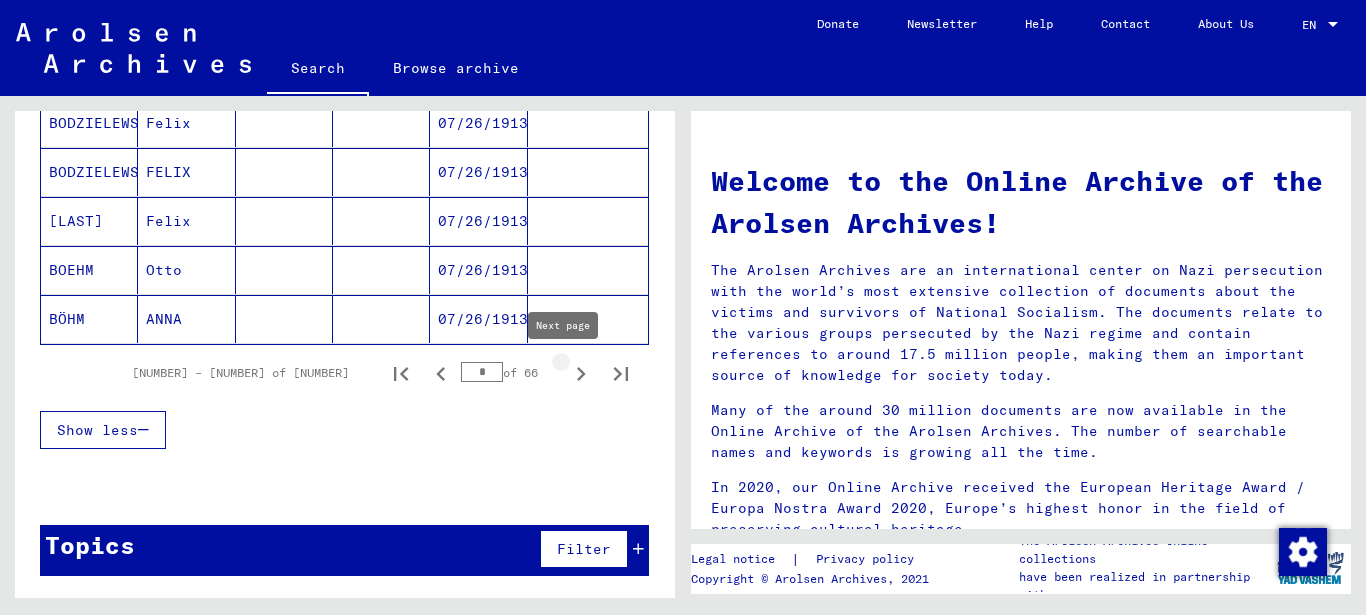 click 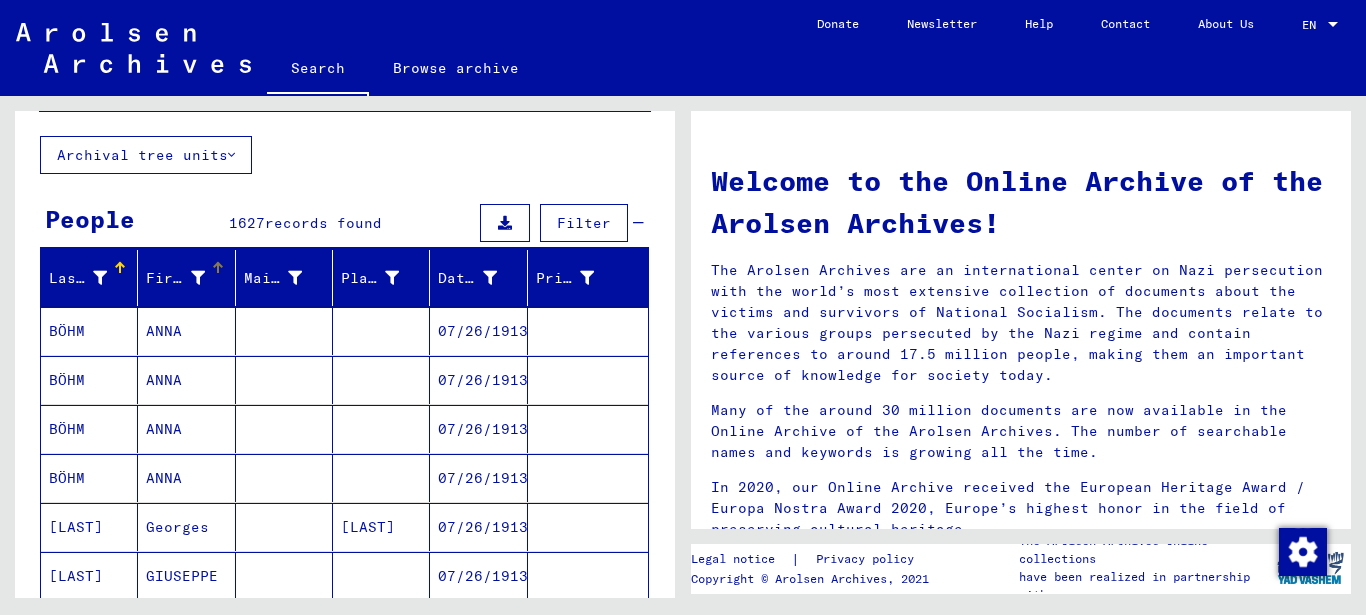 scroll, scrollTop: 0, scrollLeft: 0, axis: both 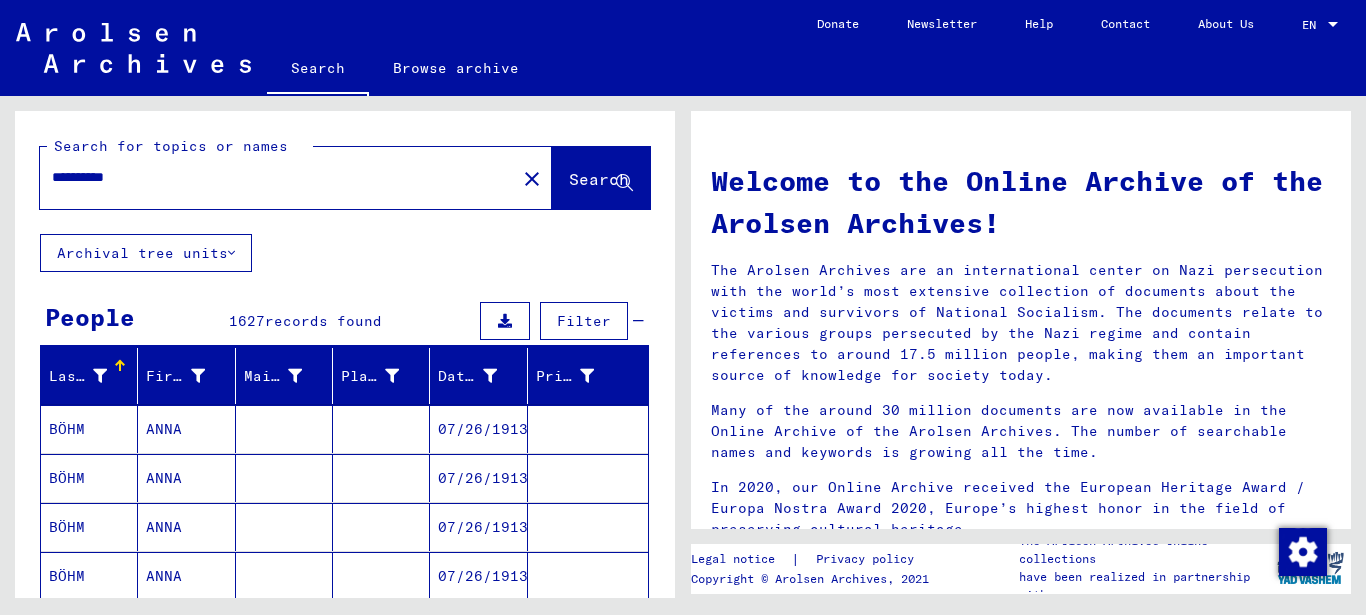 click on "**********" at bounding box center (272, 177) 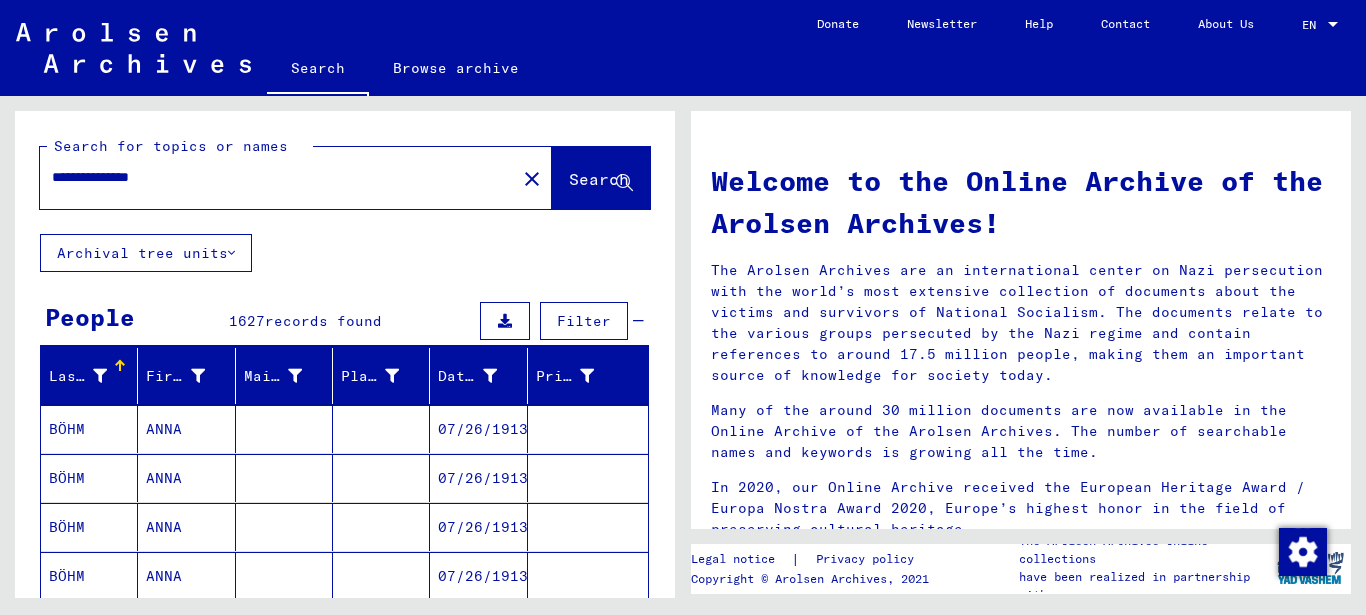 type on "**********" 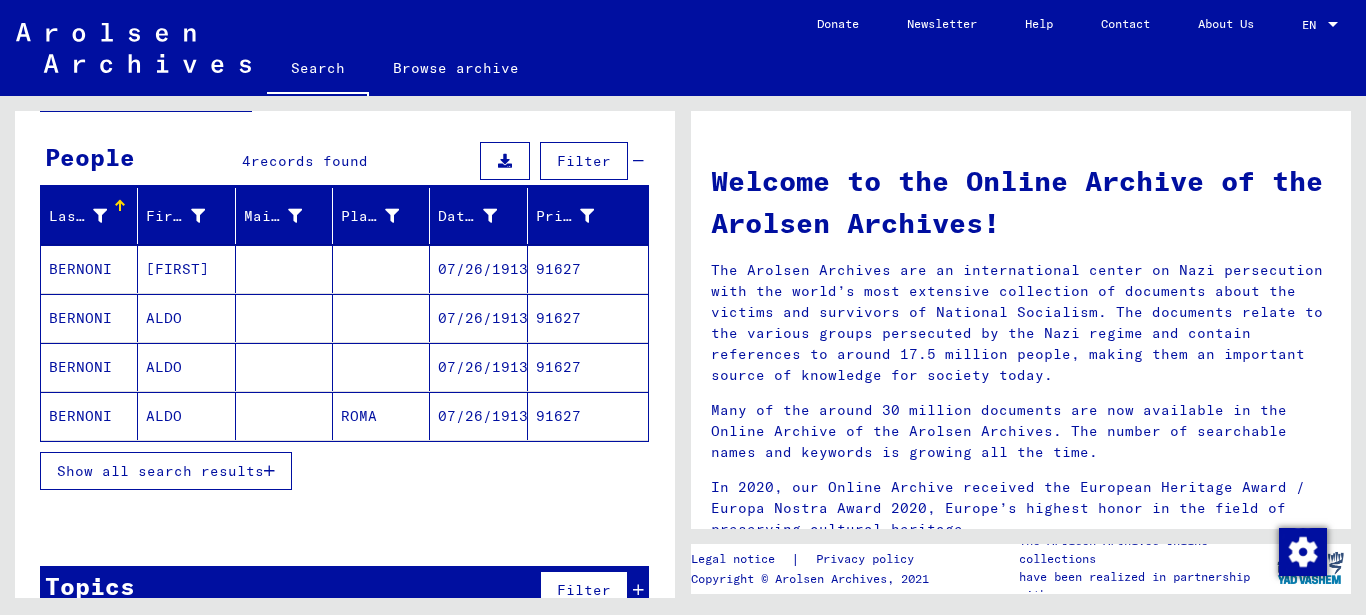 scroll, scrollTop: 201, scrollLeft: 0, axis: vertical 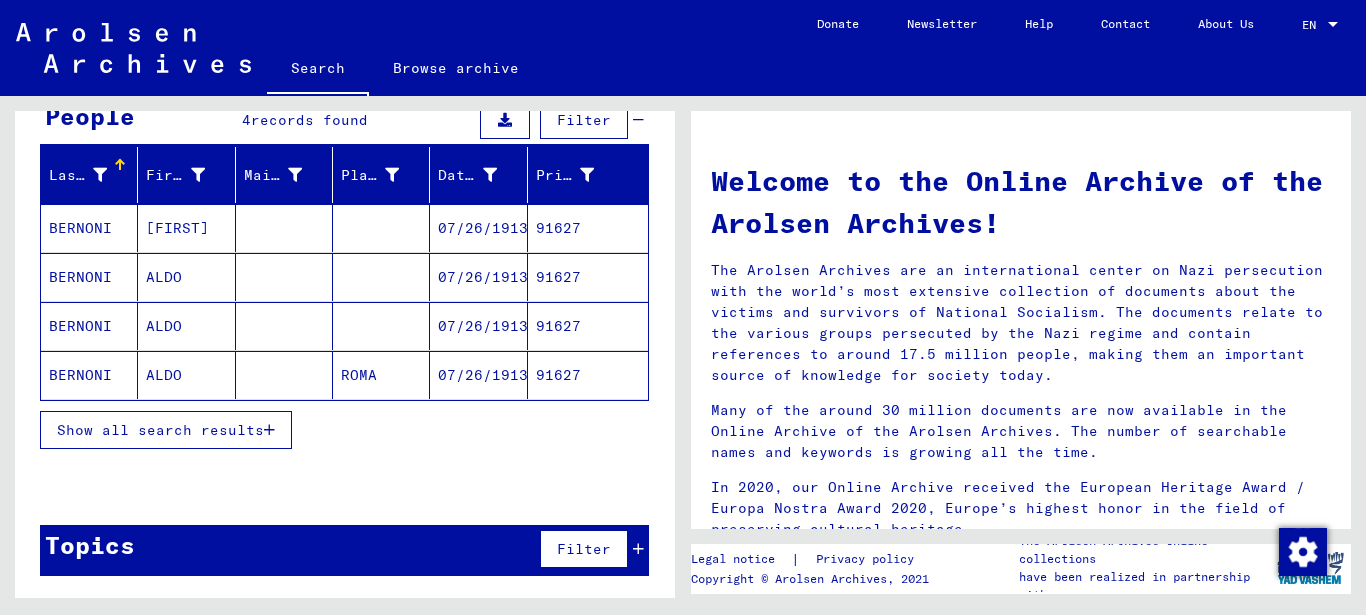 click on "Show all search results" at bounding box center [160, 430] 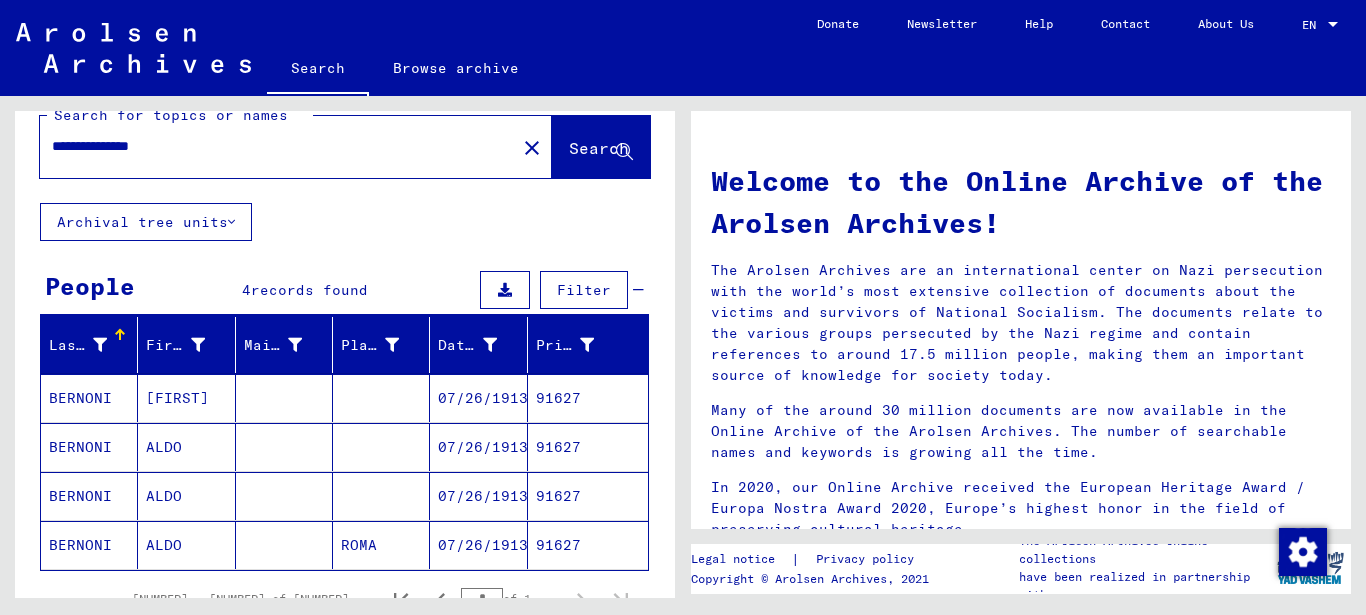 scroll, scrollTop: 0, scrollLeft: 0, axis: both 